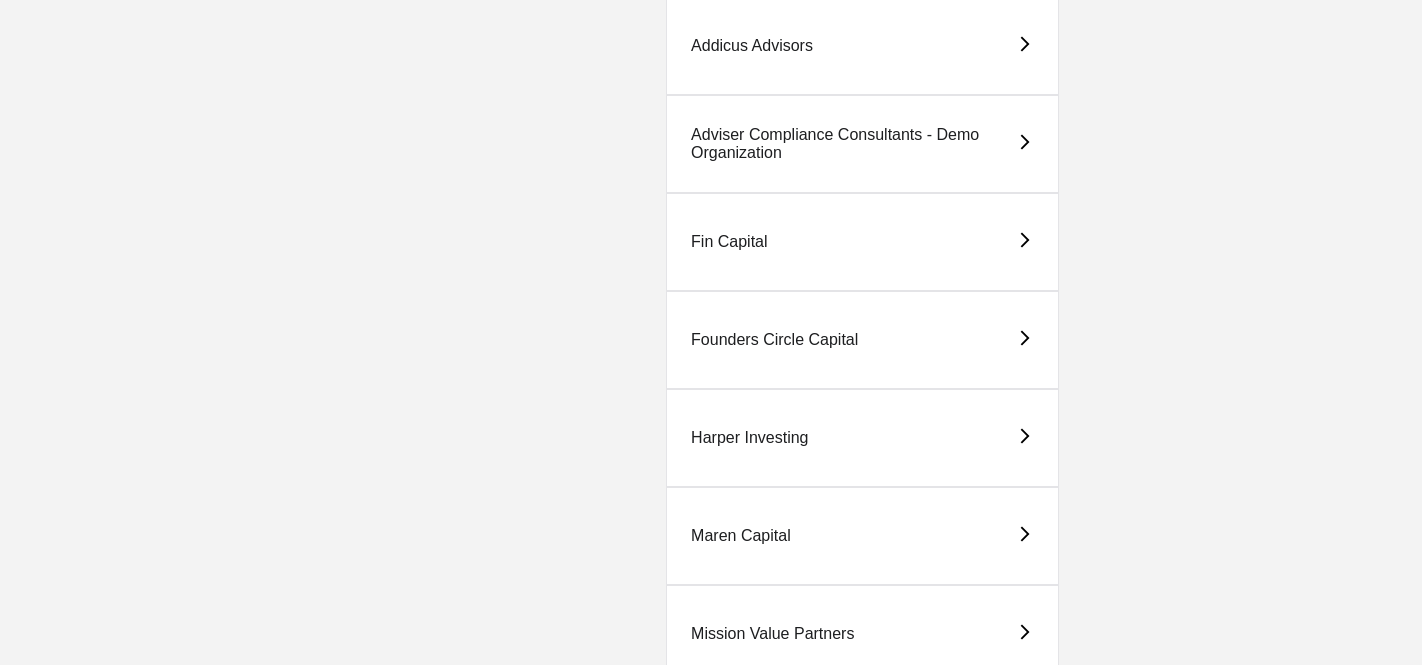 scroll, scrollTop: 360, scrollLeft: 0, axis: vertical 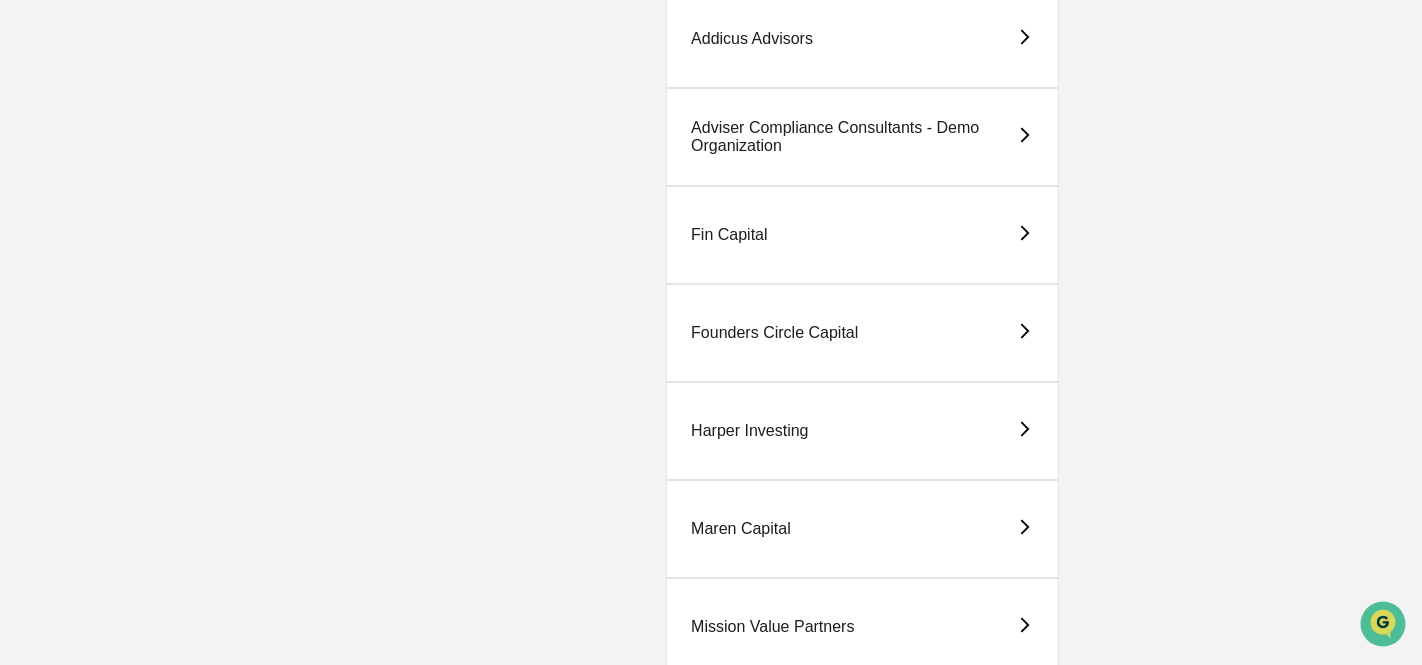click on "Founders Circle Capital" at bounding box center [862, 333] 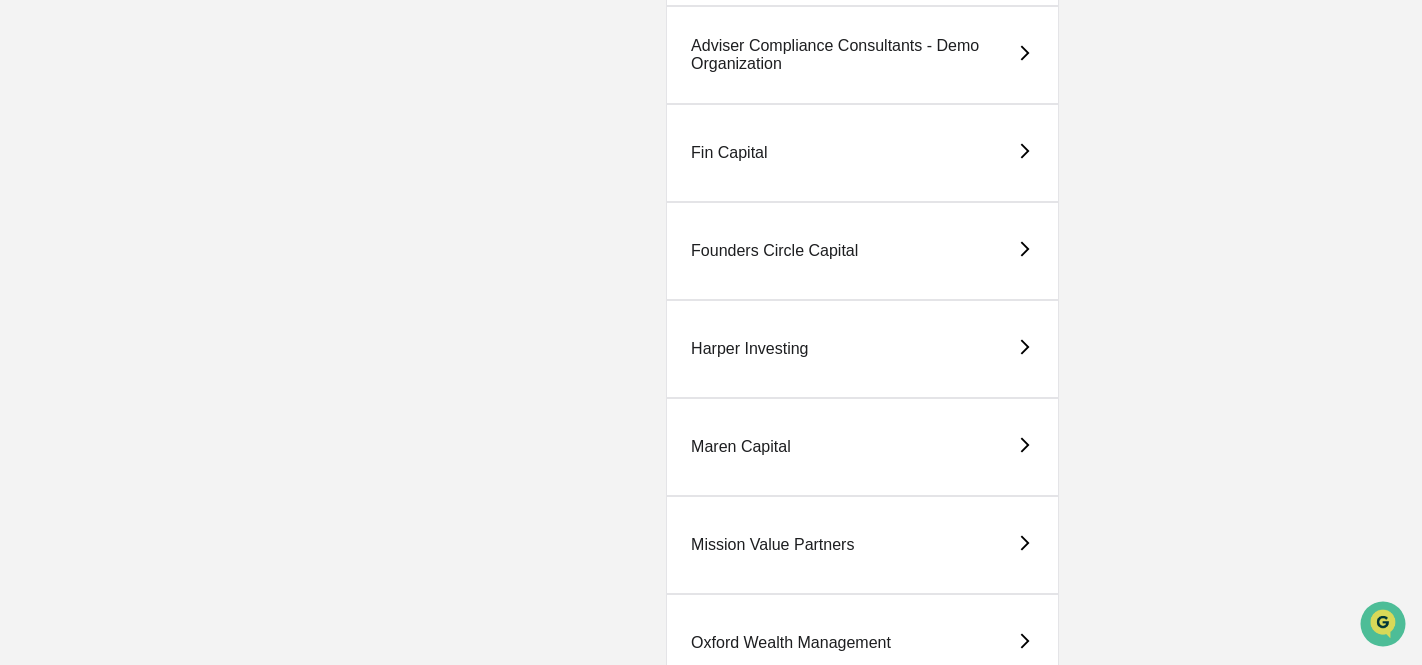 scroll, scrollTop: 451, scrollLeft: 0, axis: vertical 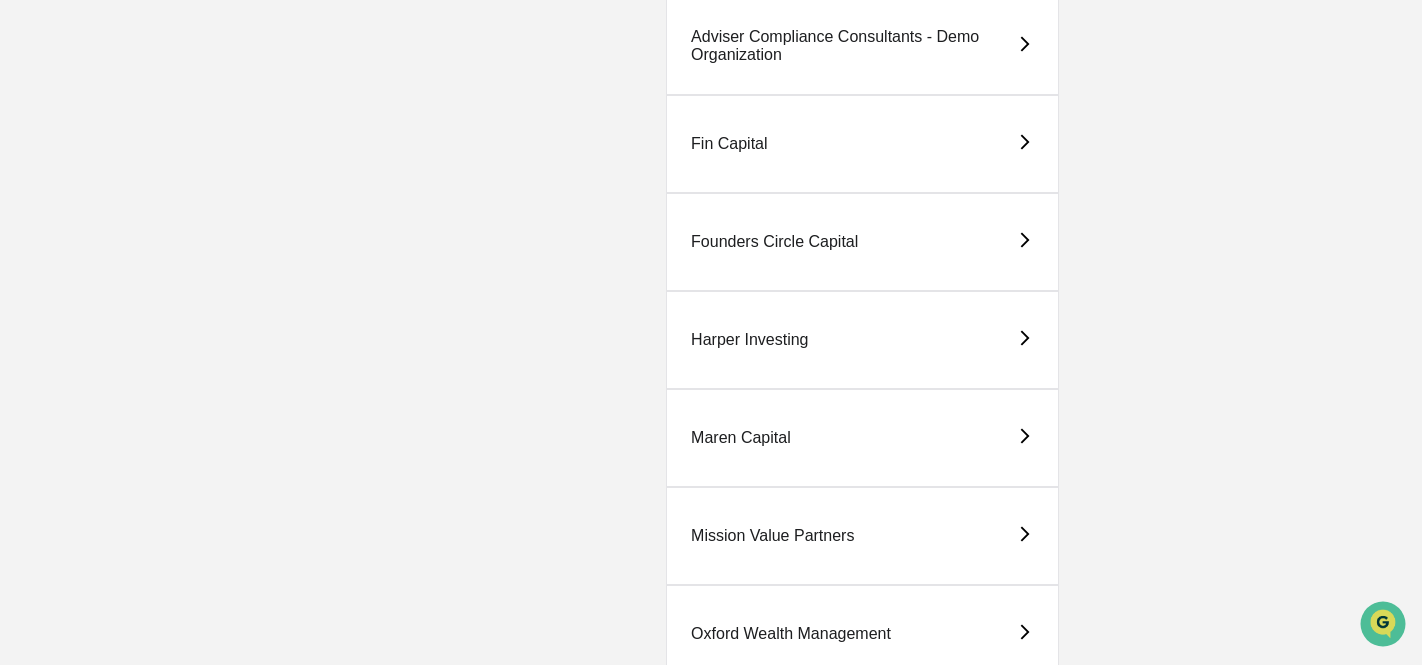 click on "Fin Capital" at bounding box center (862, 144) 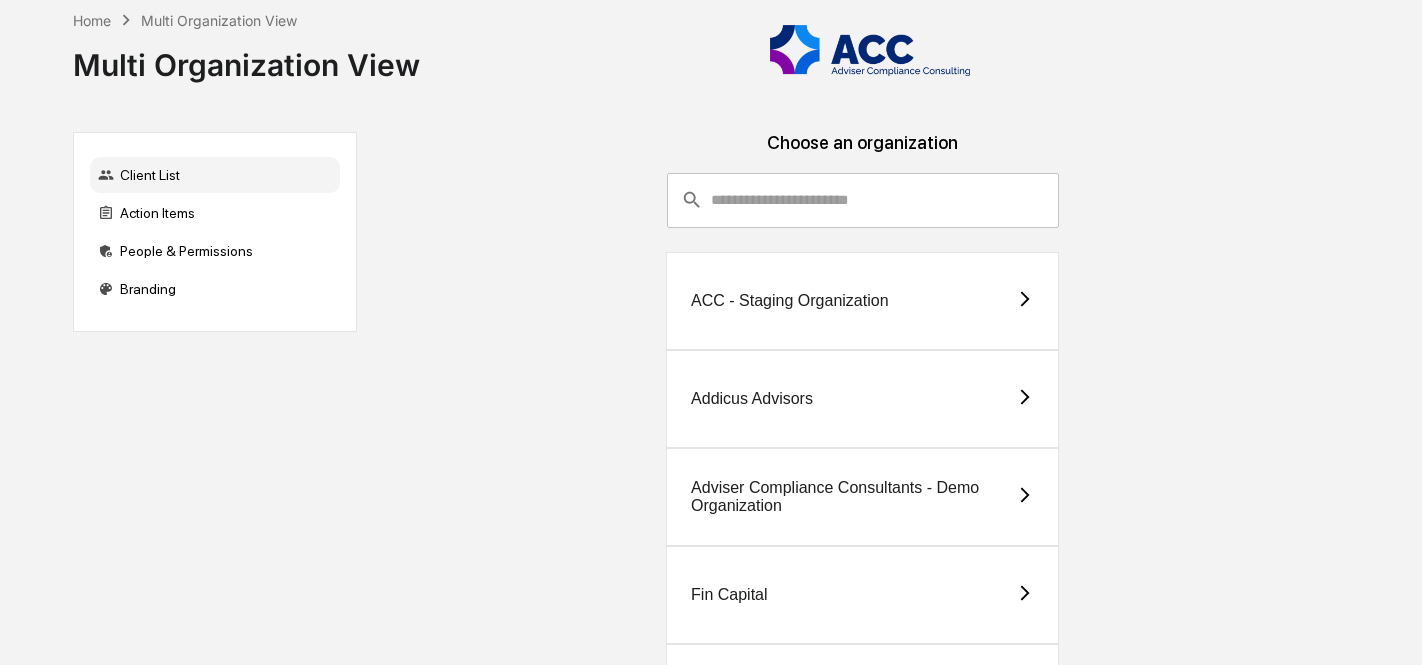 scroll, scrollTop: 0, scrollLeft: 0, axis: both 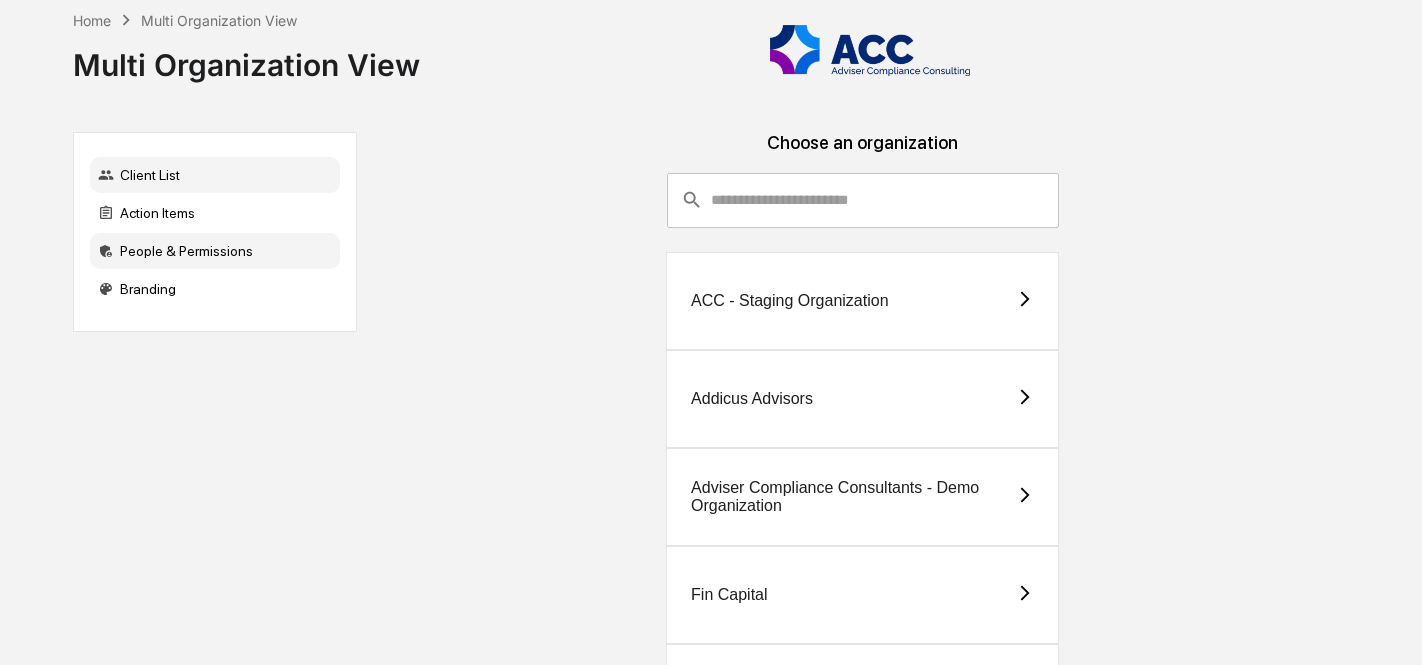 click on "People & Permissions" at bounding box center (215, 251) 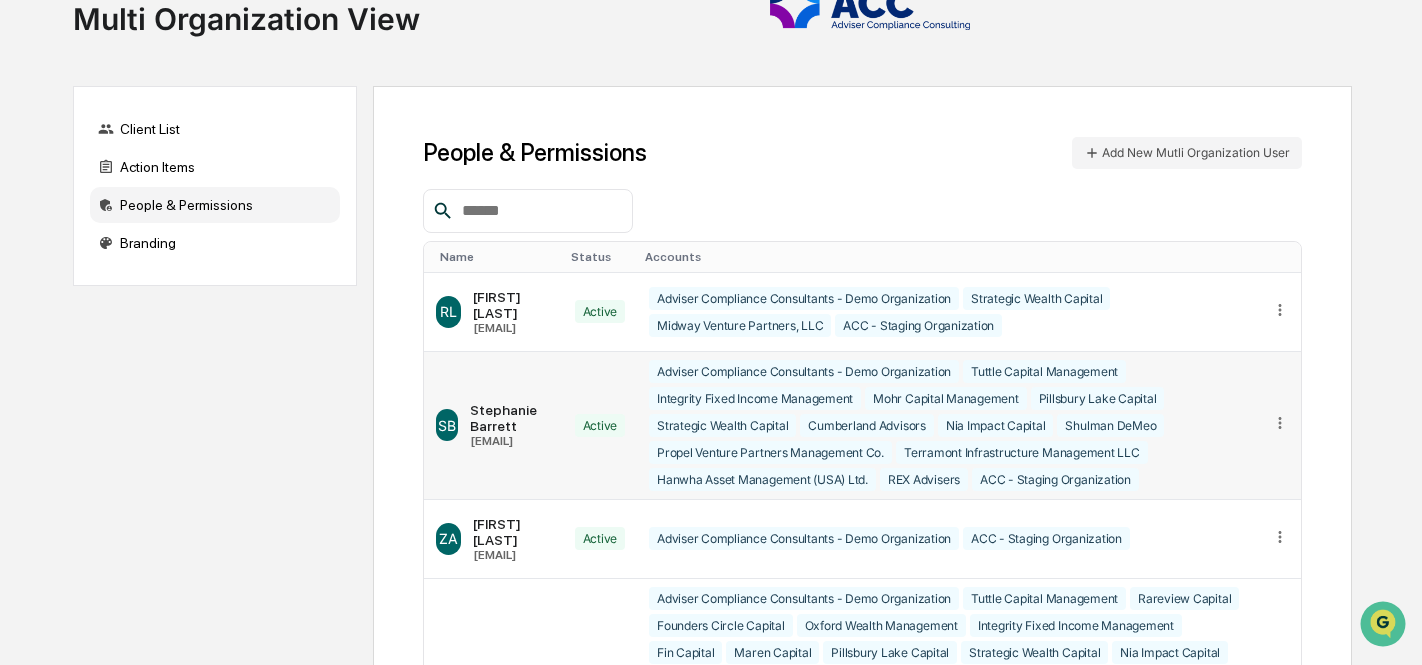 scroll, scrollTop: 0, scrollLeft: 0, axis: both 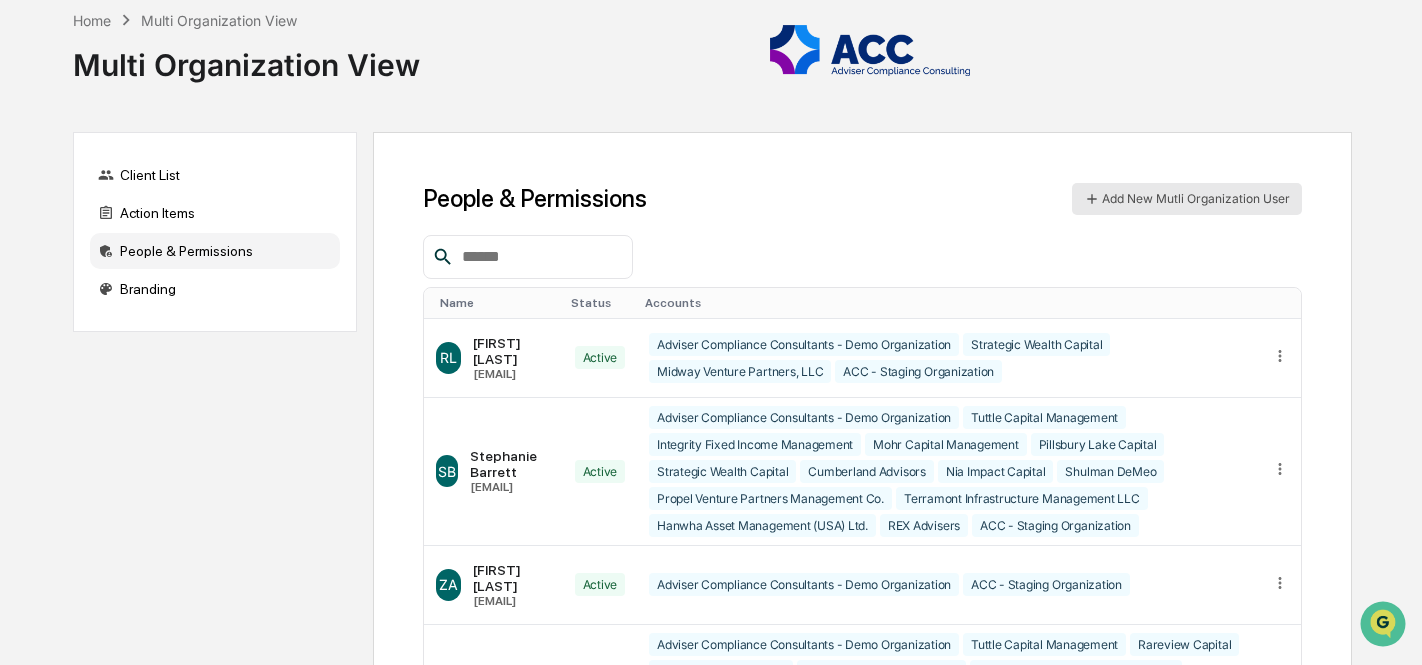 click on "Add New Mutli Organization User" at bounding box center (1187, 199) 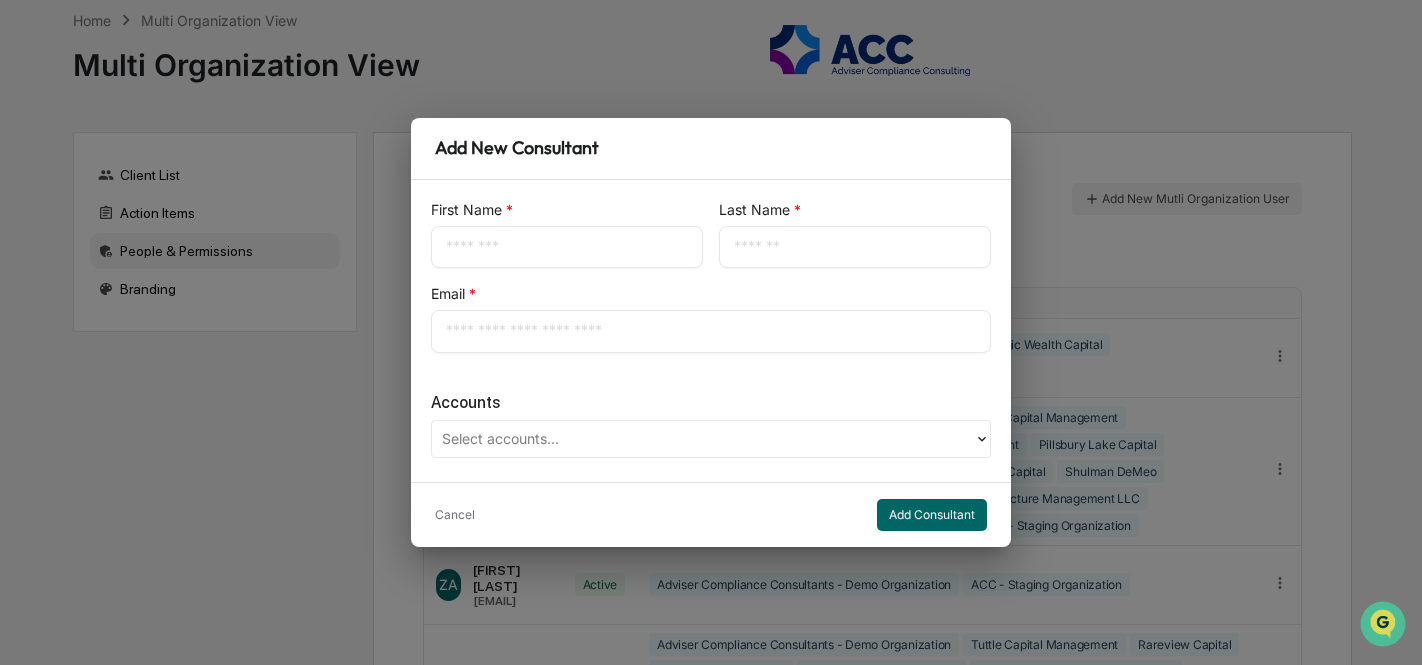 click at bounding box center (567, 247) 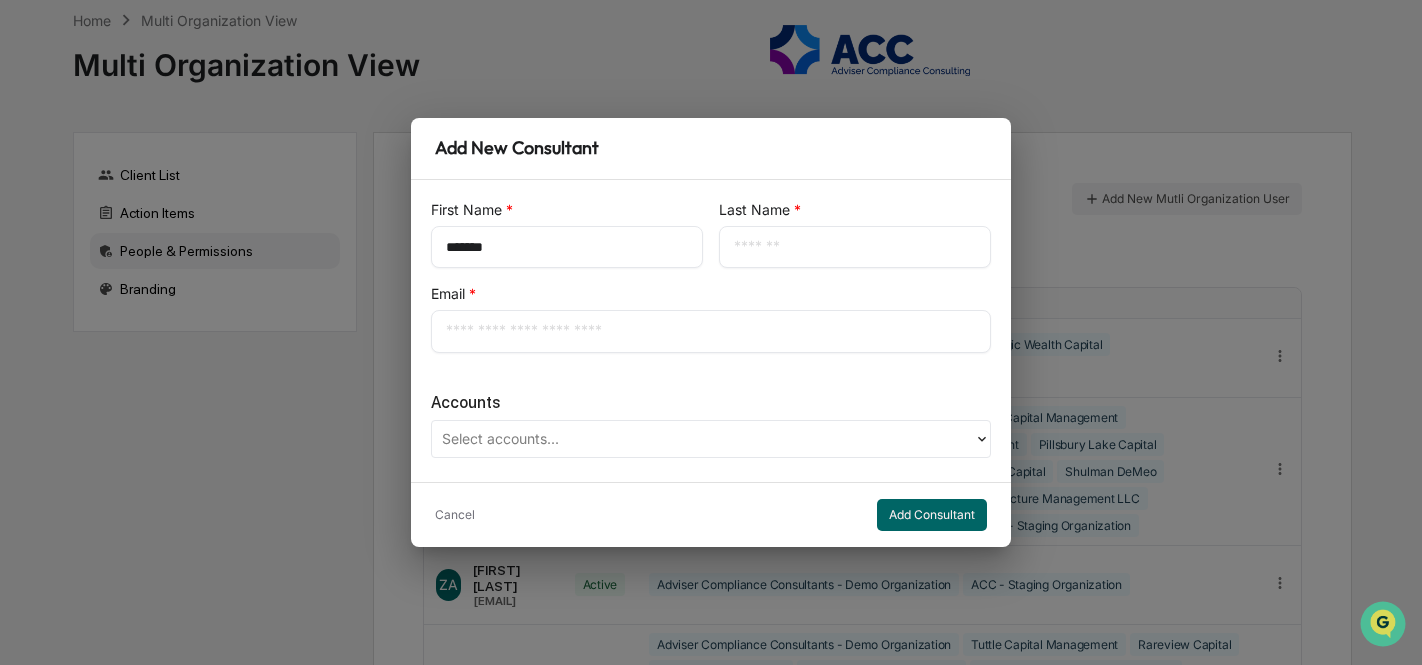 type on "*******" 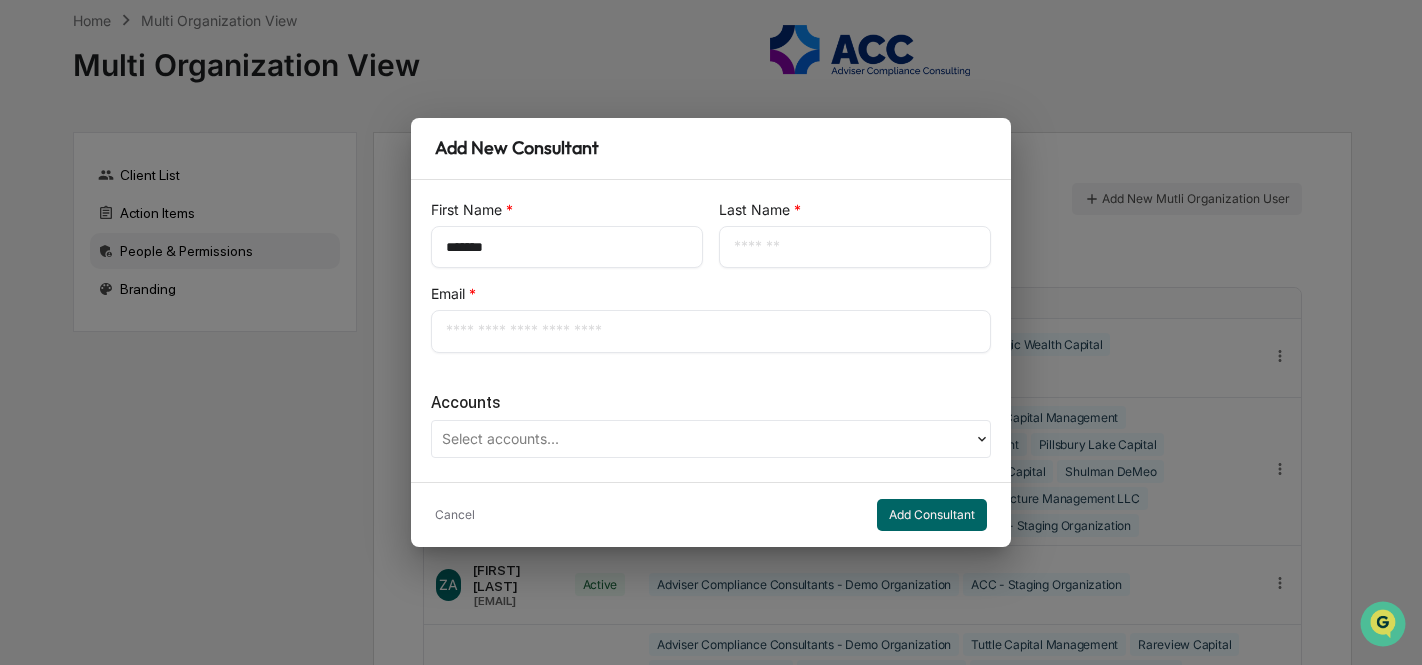 click on "Accounts" at bounding box center (711, 402) 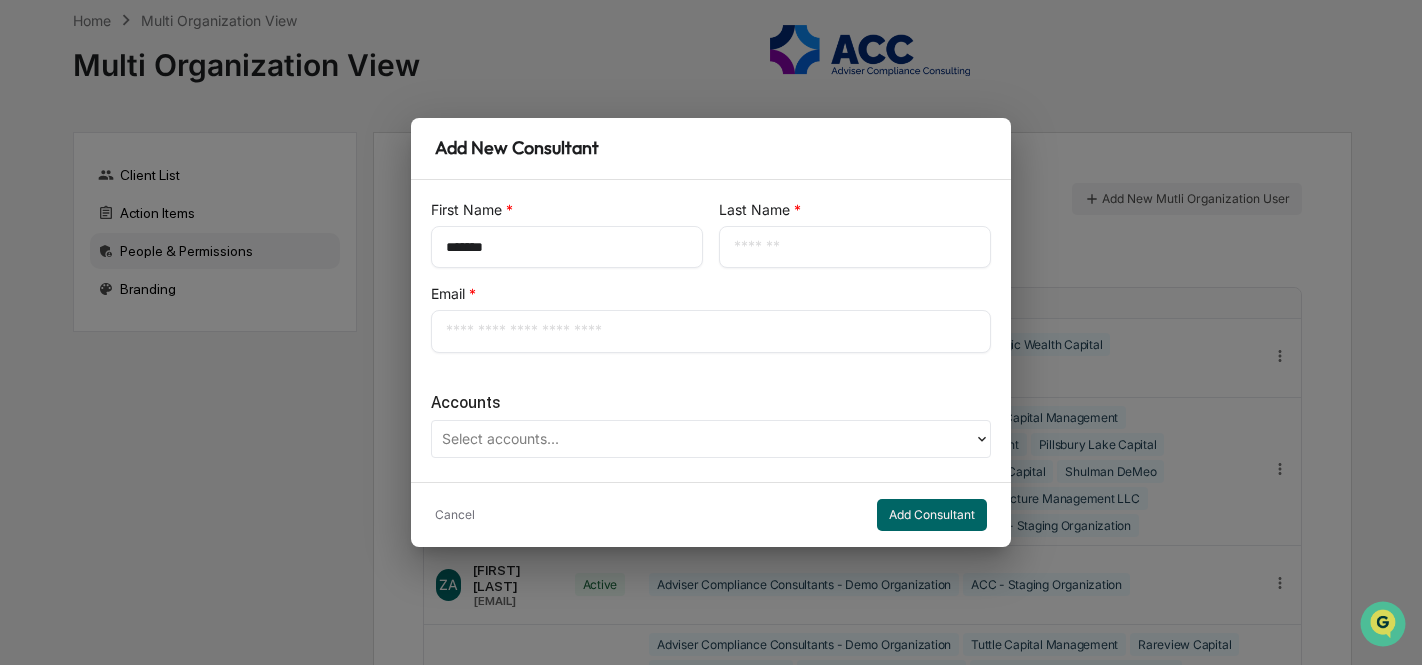 click at bounding box center [855, 247] 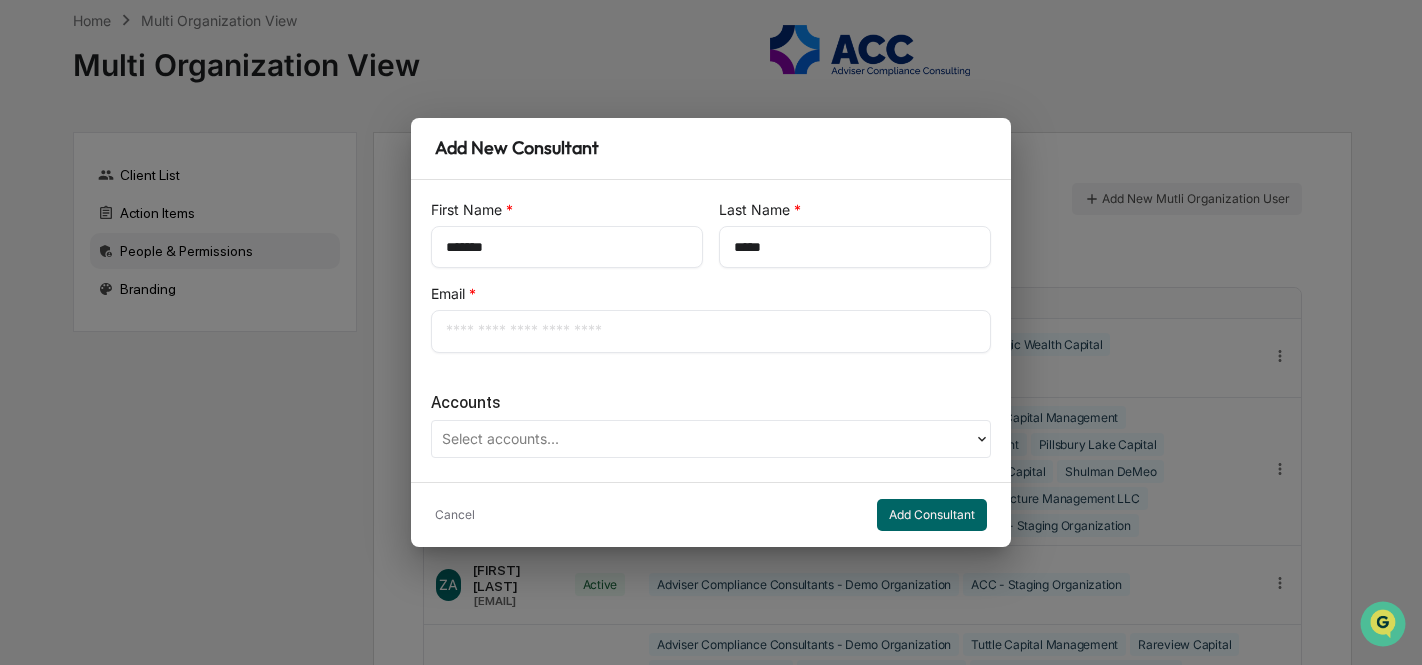 type on "*****" 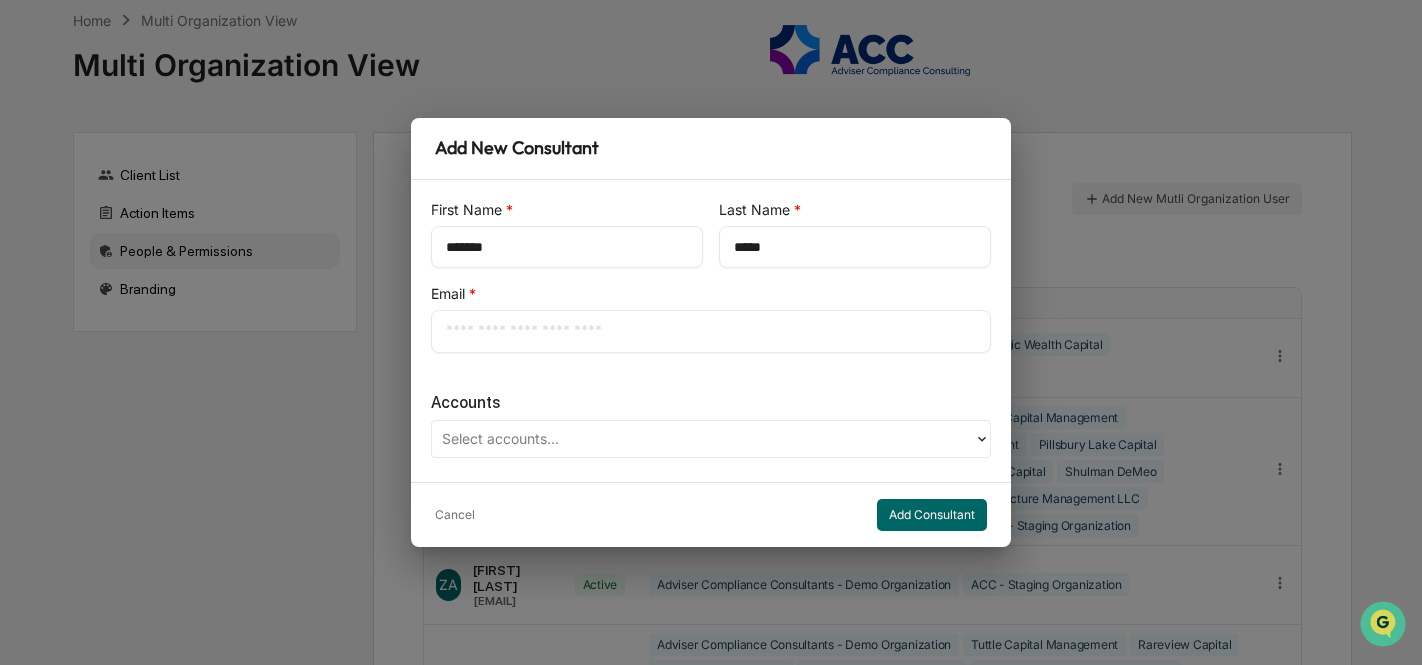 click on "​" at bounding box center (711, 331) 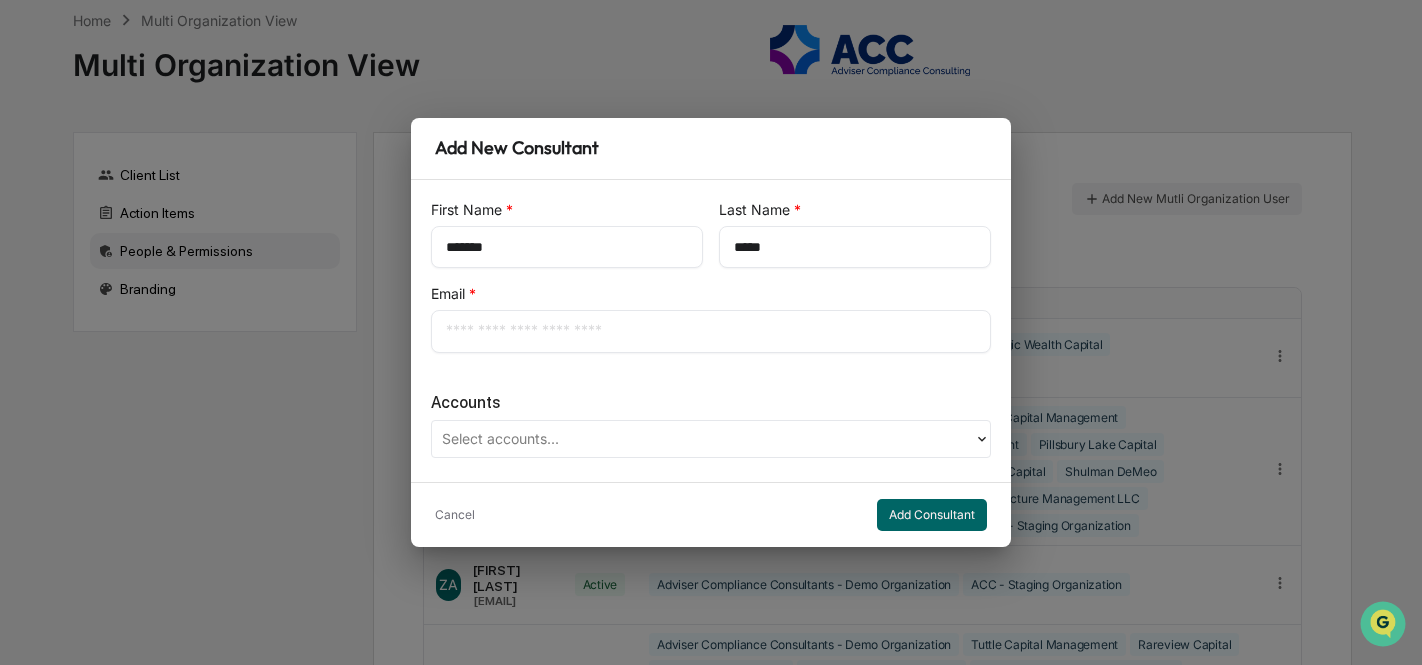 paste on "**********" 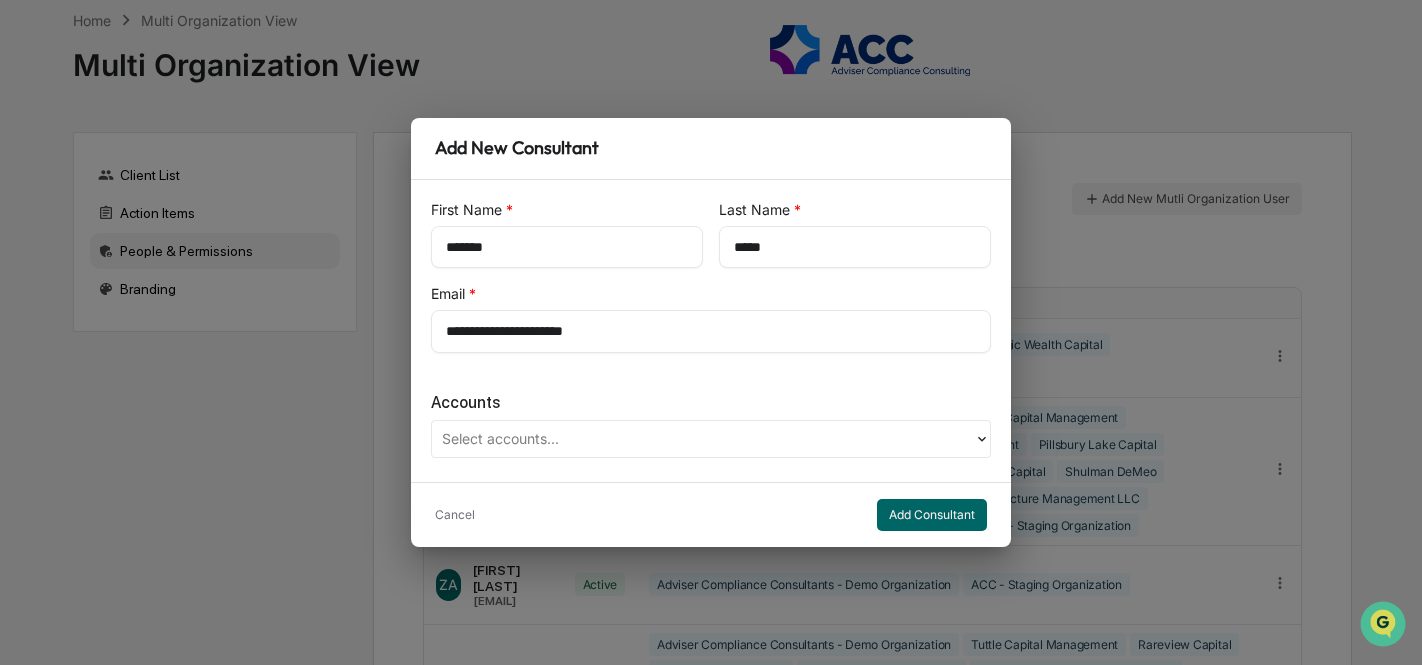 type on "**********" 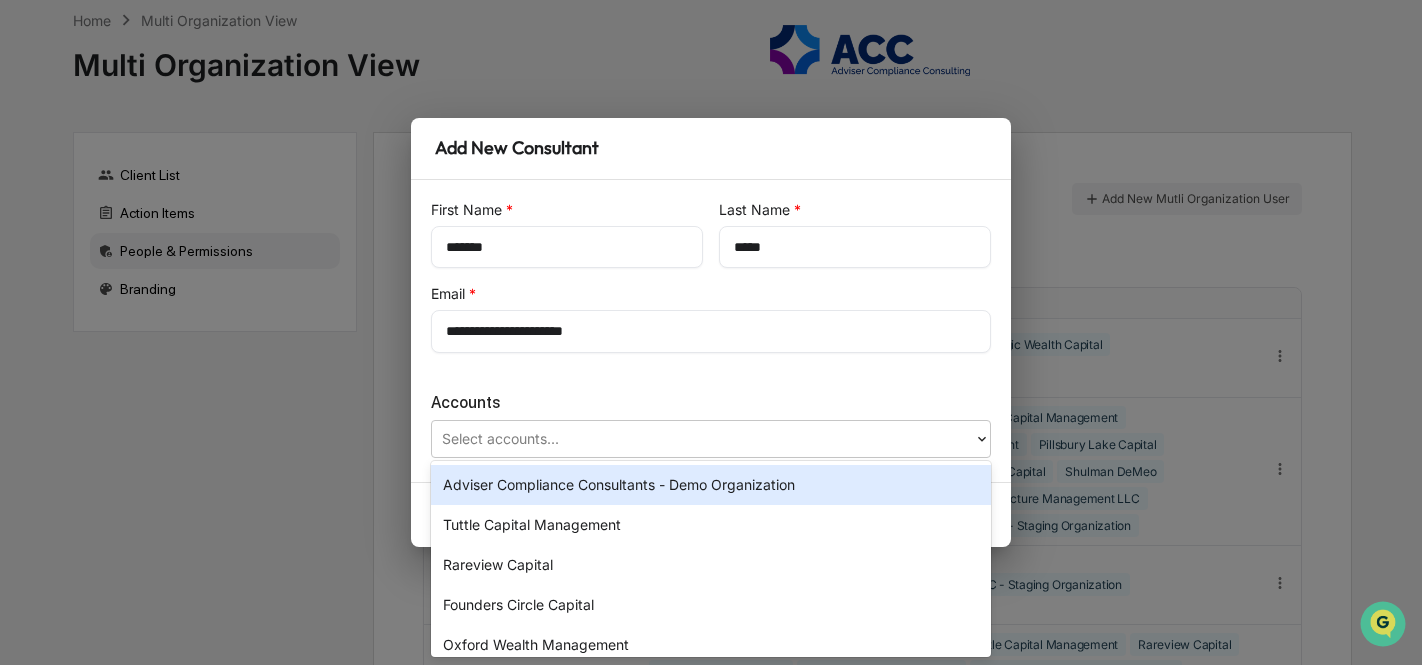 click on "Adviser Compliance Consultants - Demo Organization" at bounding box center (711, 485) 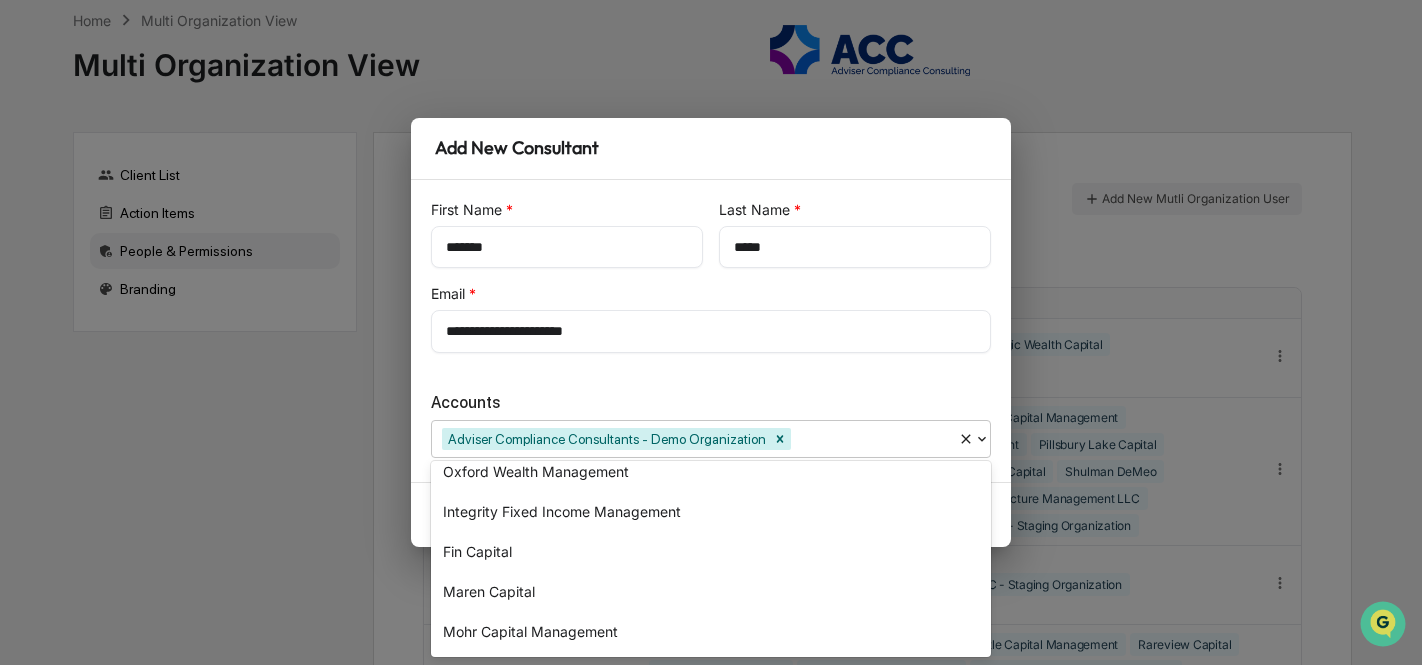 scroll, scrollTop: 134, scrollLeft: 0, axis: vertical 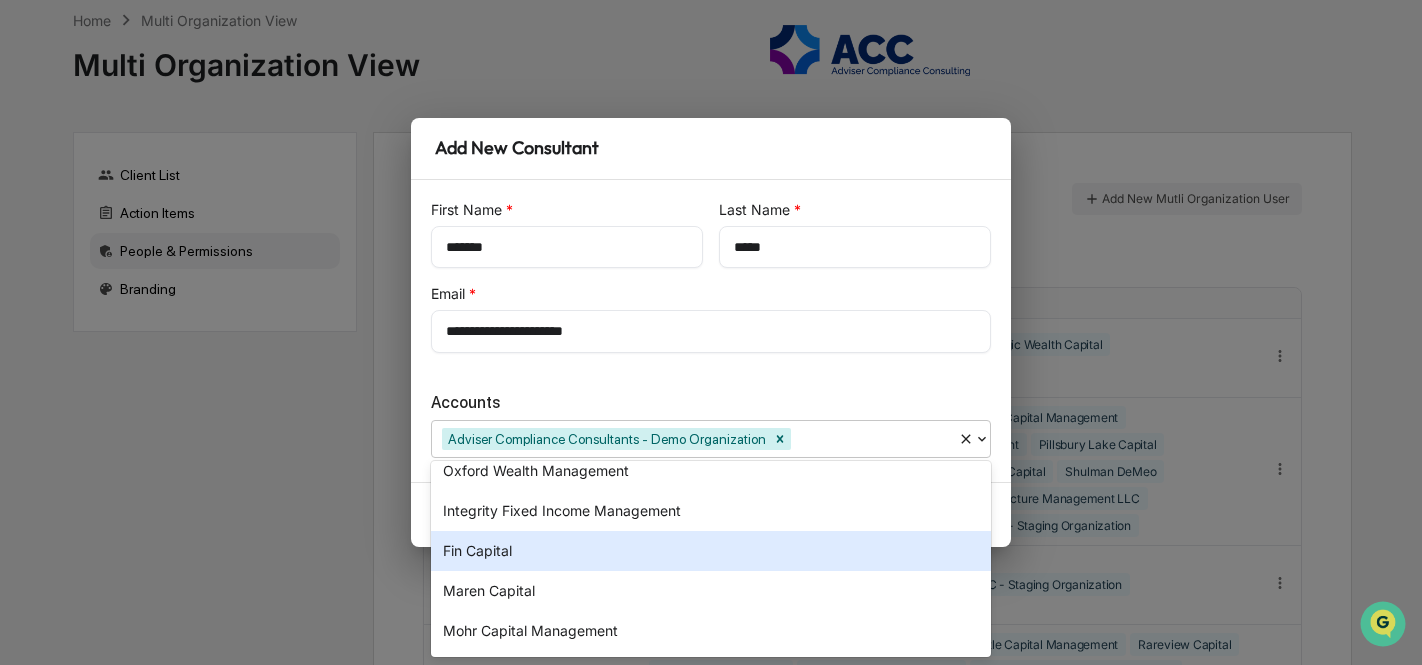 click on "Fin Capital" at bounding box center (711, 551) 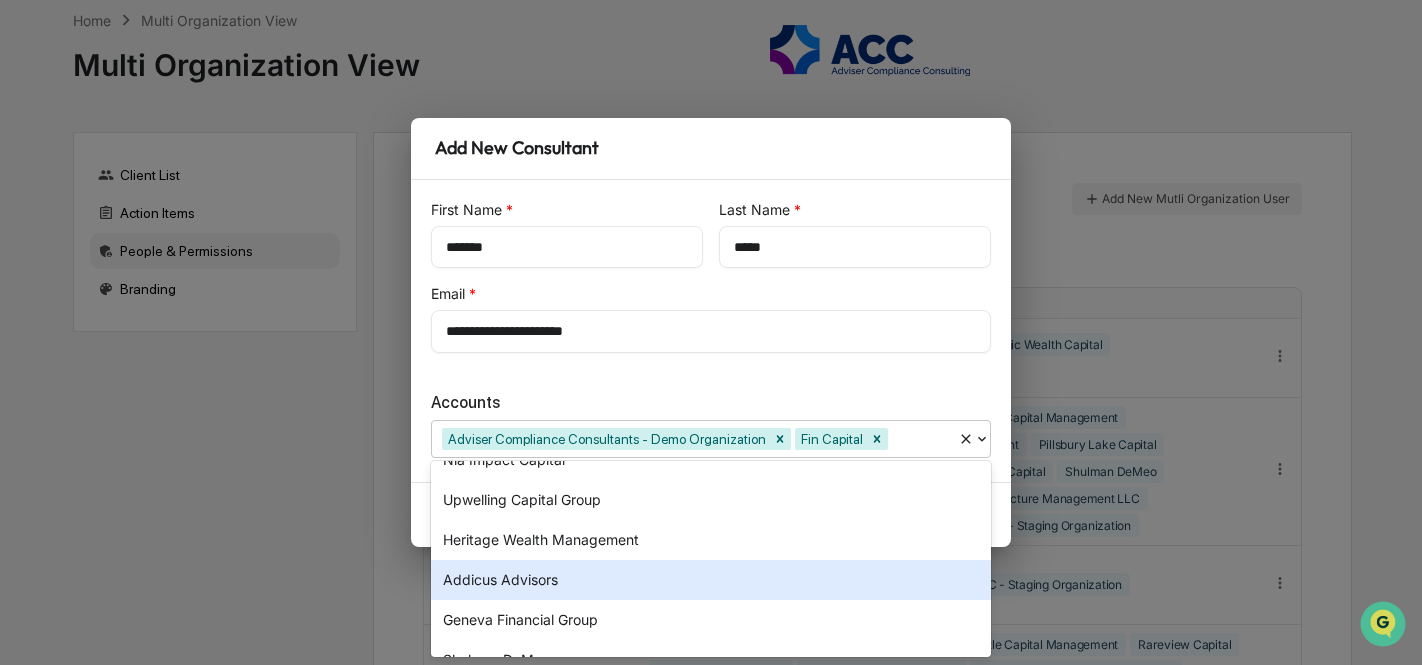 scroll, scrollTop: 421, scrollLeft: 0, axis: vertical 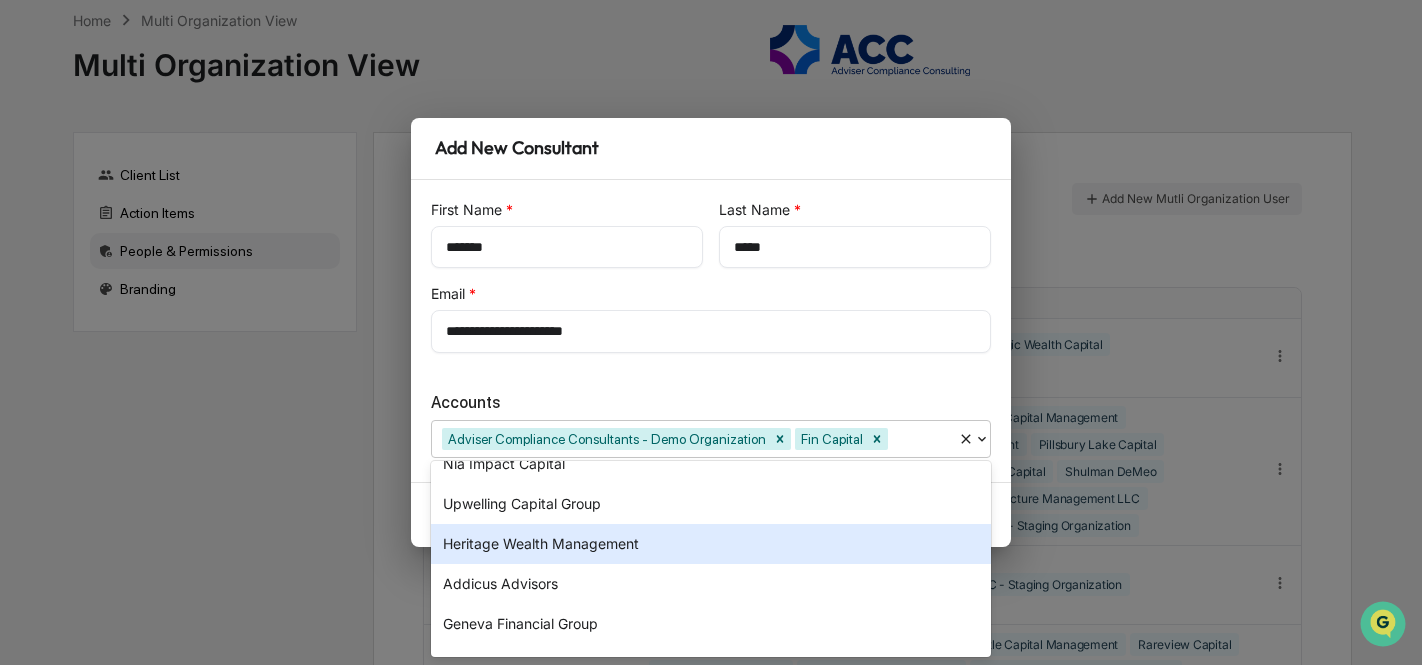 click on "Heritage Wealth Management" at bounding box center [711, 544] 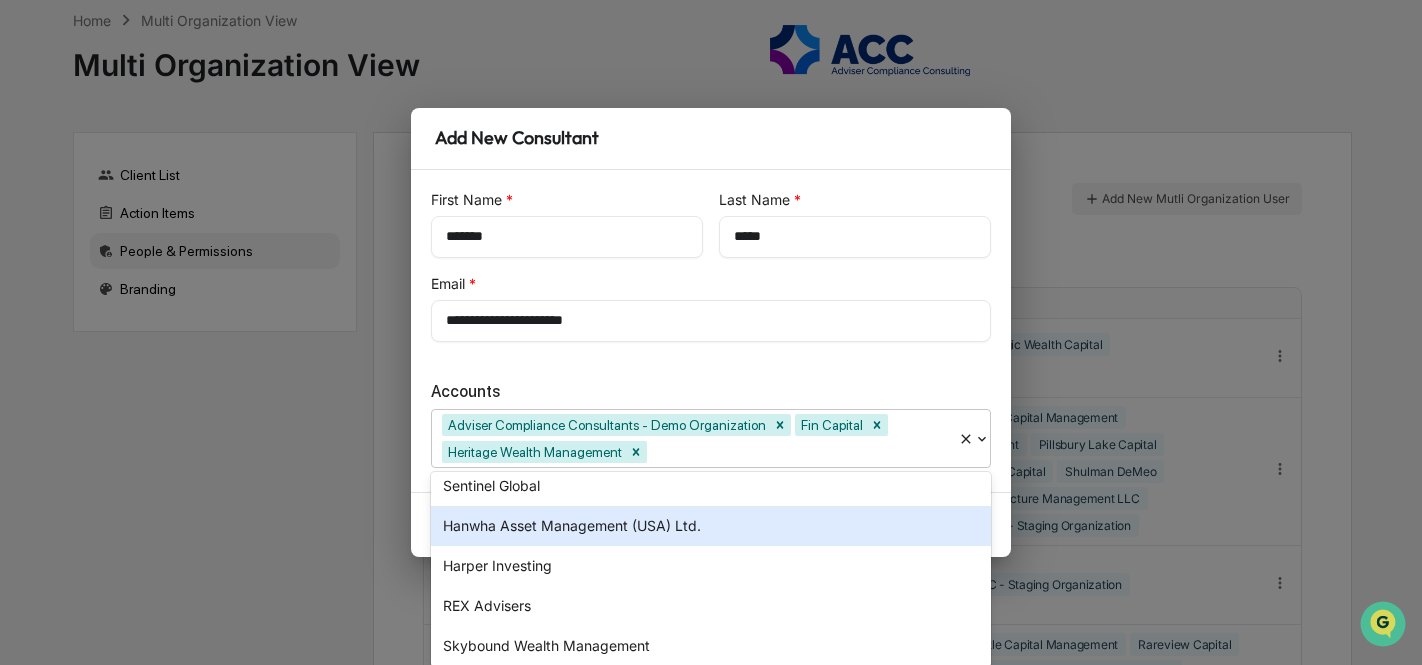 scroll, scrollTop: 812, scrollLeft: 0, axis: vertical 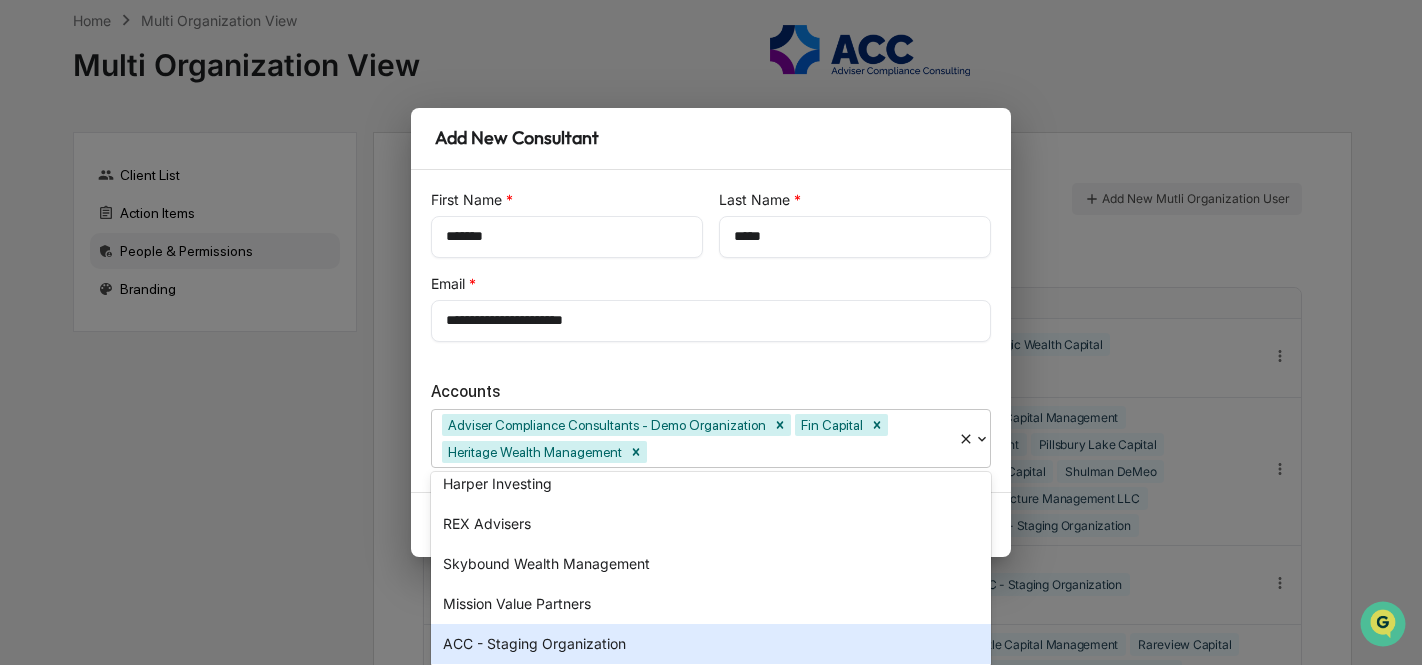 click on "ACC - Staging Organization" at bounding box center [711, 644] 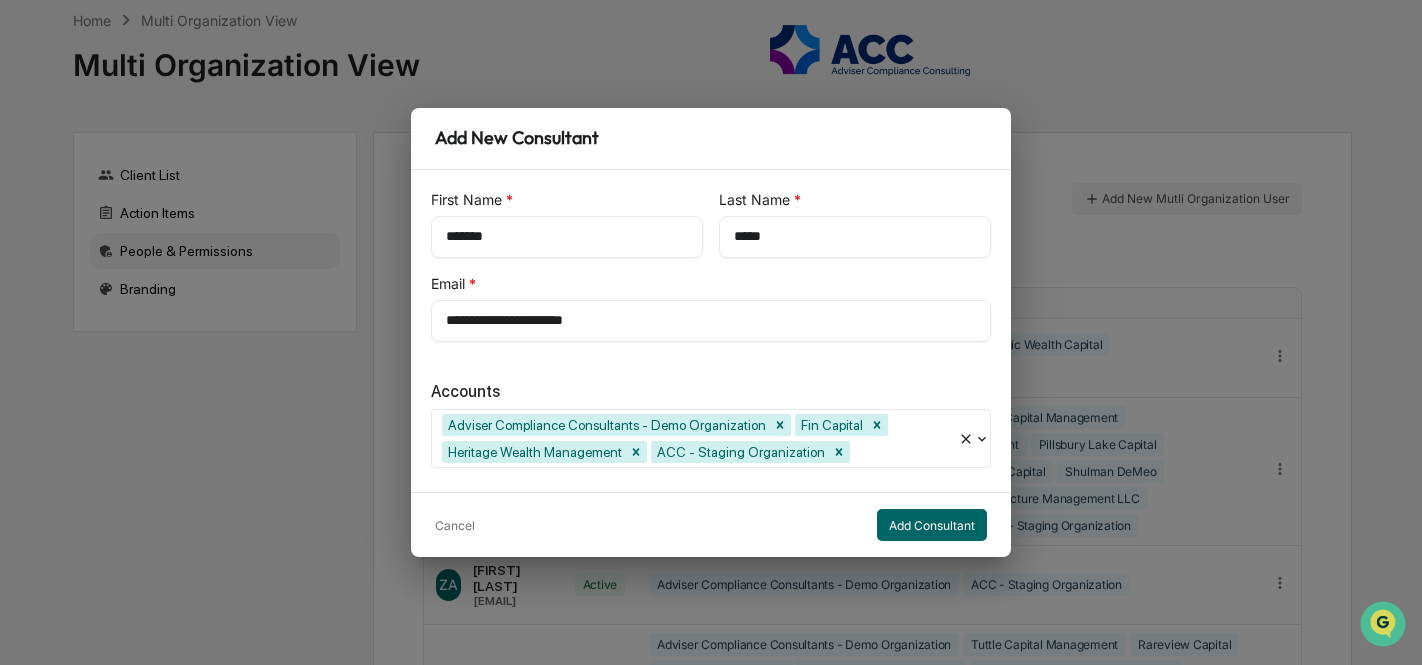 click on "**********" at bounding box center [711, 321] 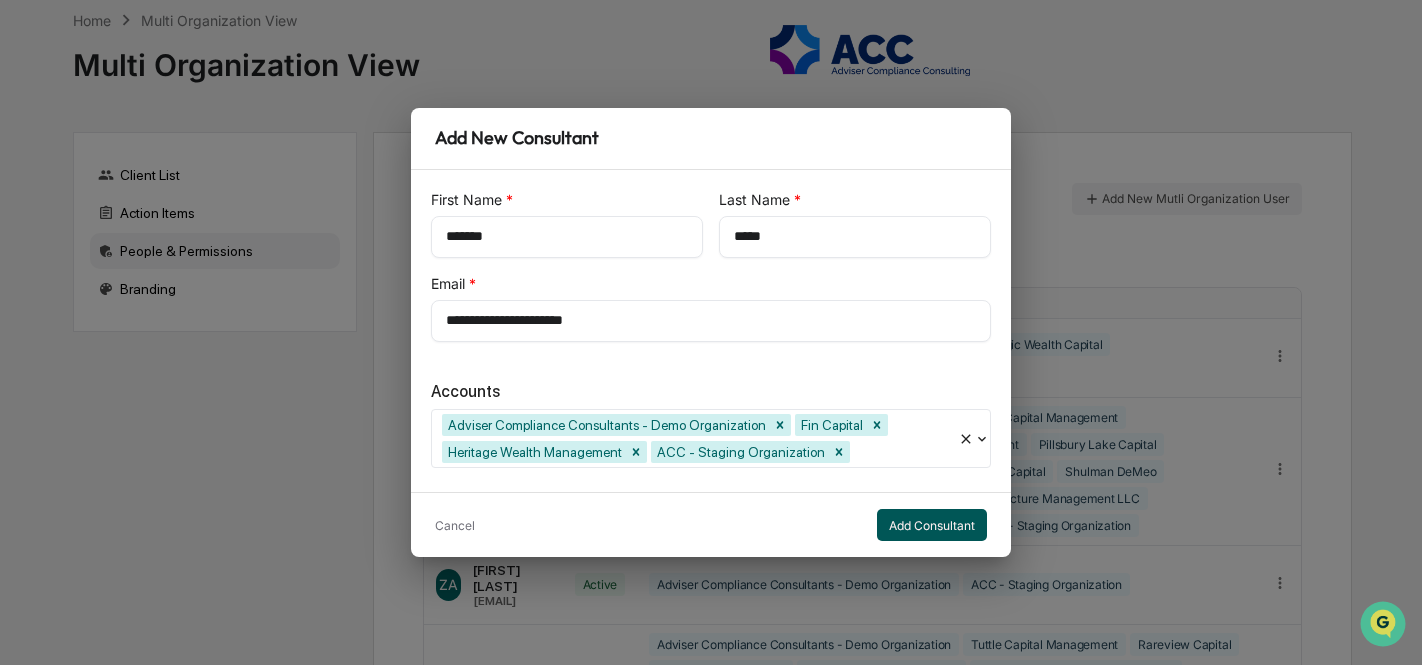 click on "Add Consultant" at bounding box center (932, 525) 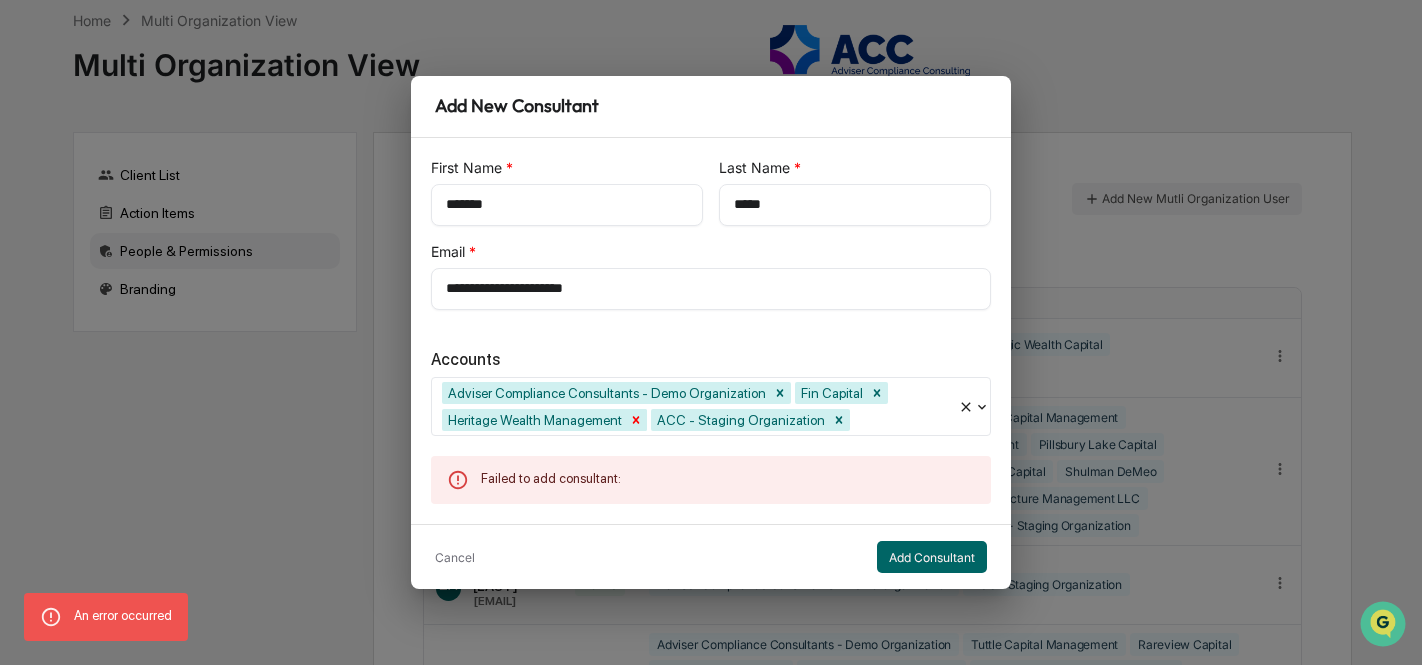 click 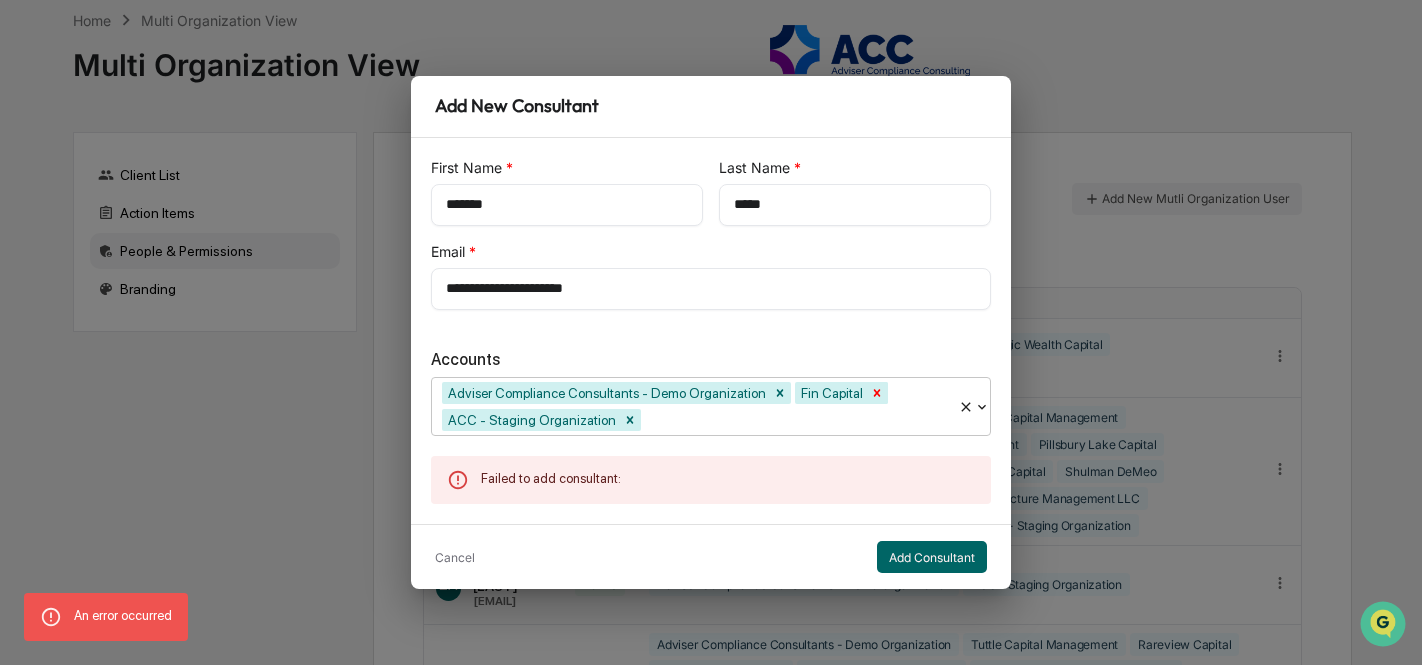 click 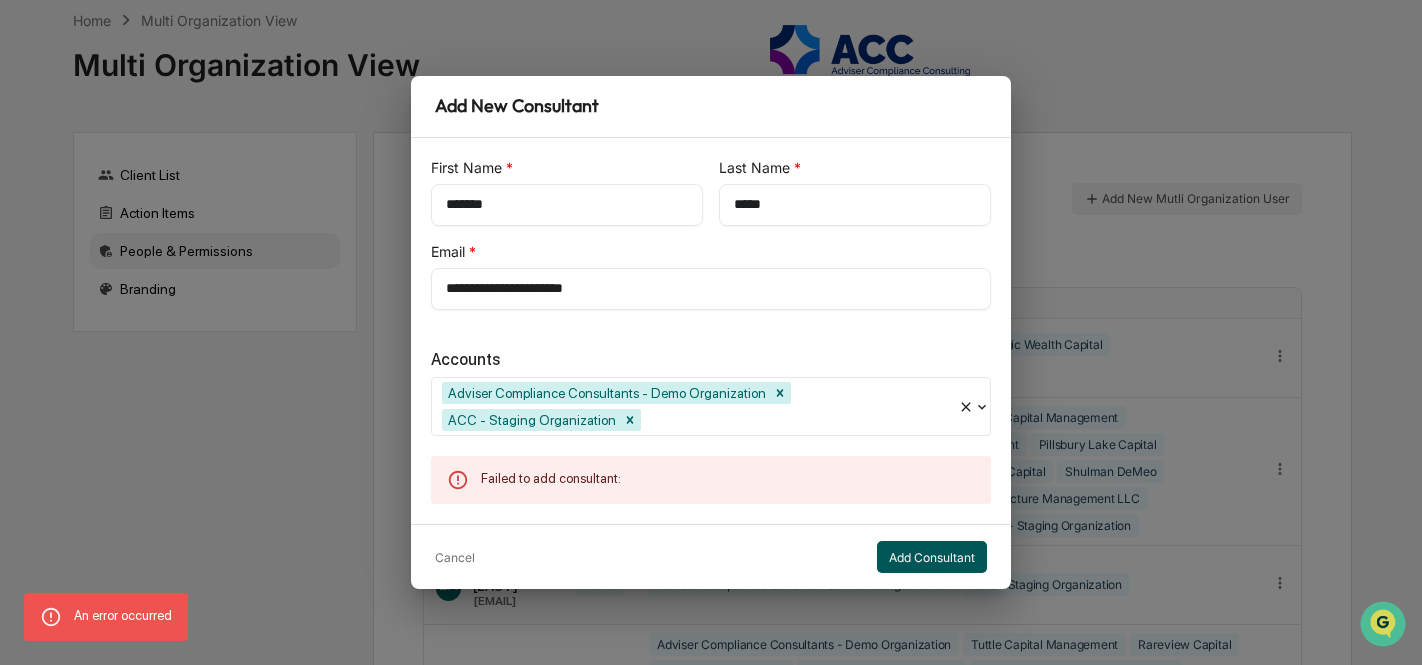 click on "Add Consultant" at bounding box center [932, 557] 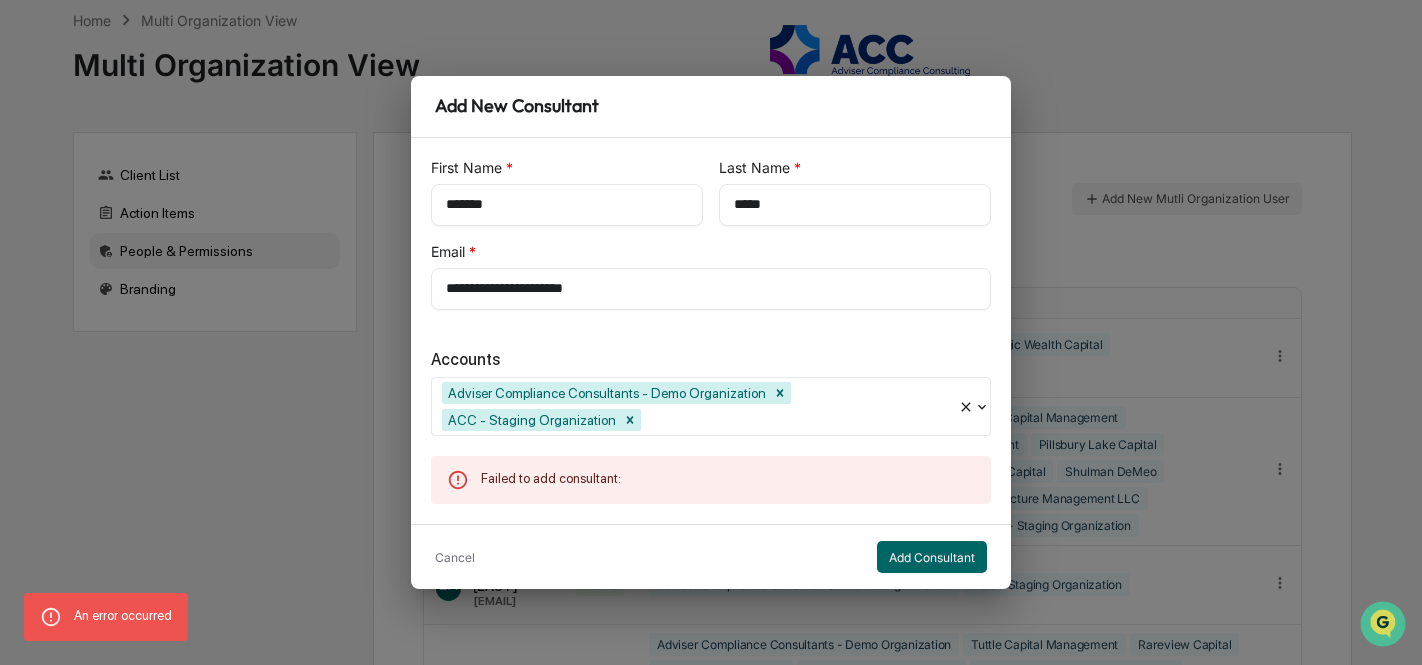click on "Cancel Add Consultant" at bounding box center [711, 556] 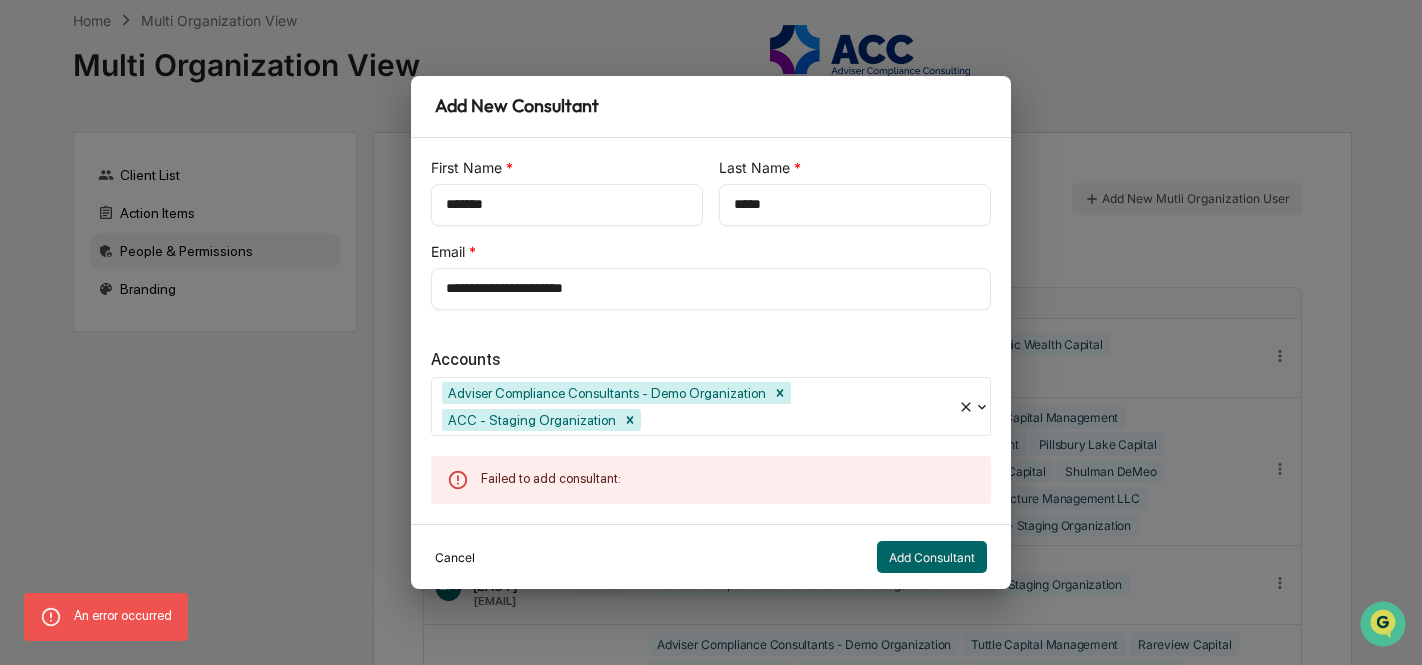 click on "Cancel" at bounding box center [455, 557] 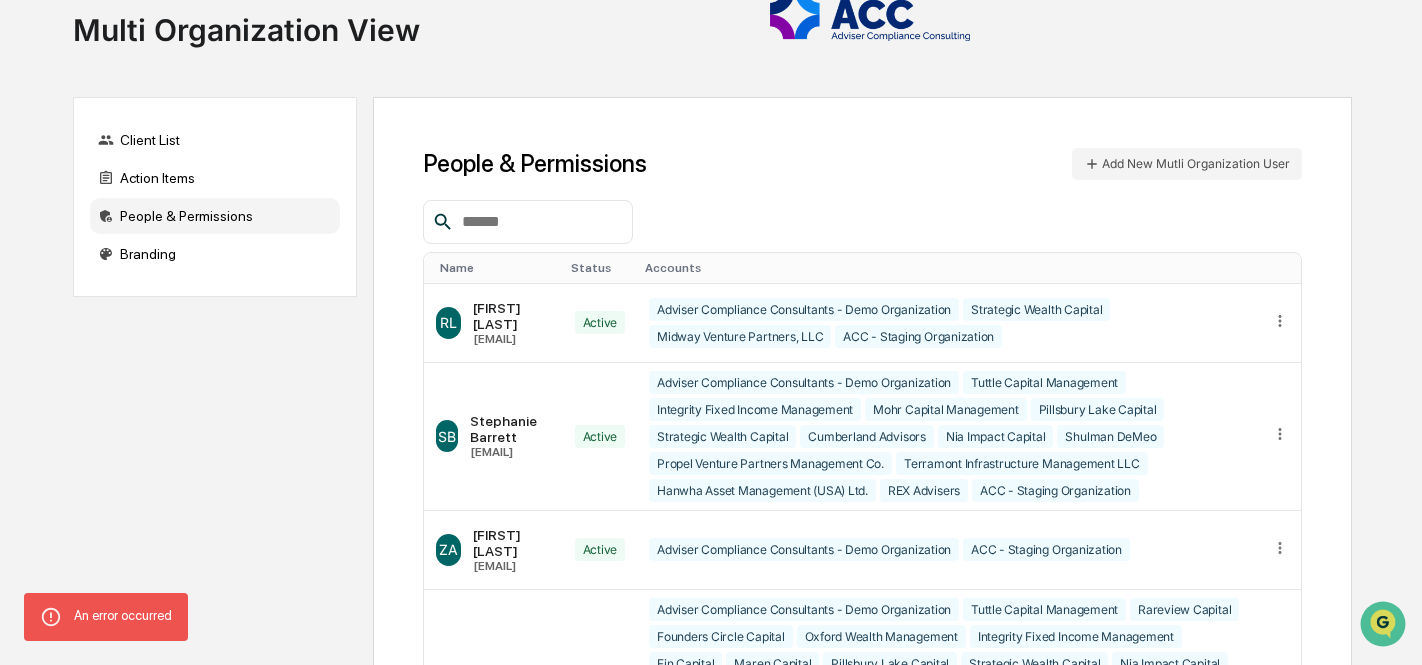 scroll, scrollTop: 0, scrollLeft: 0, axis: both 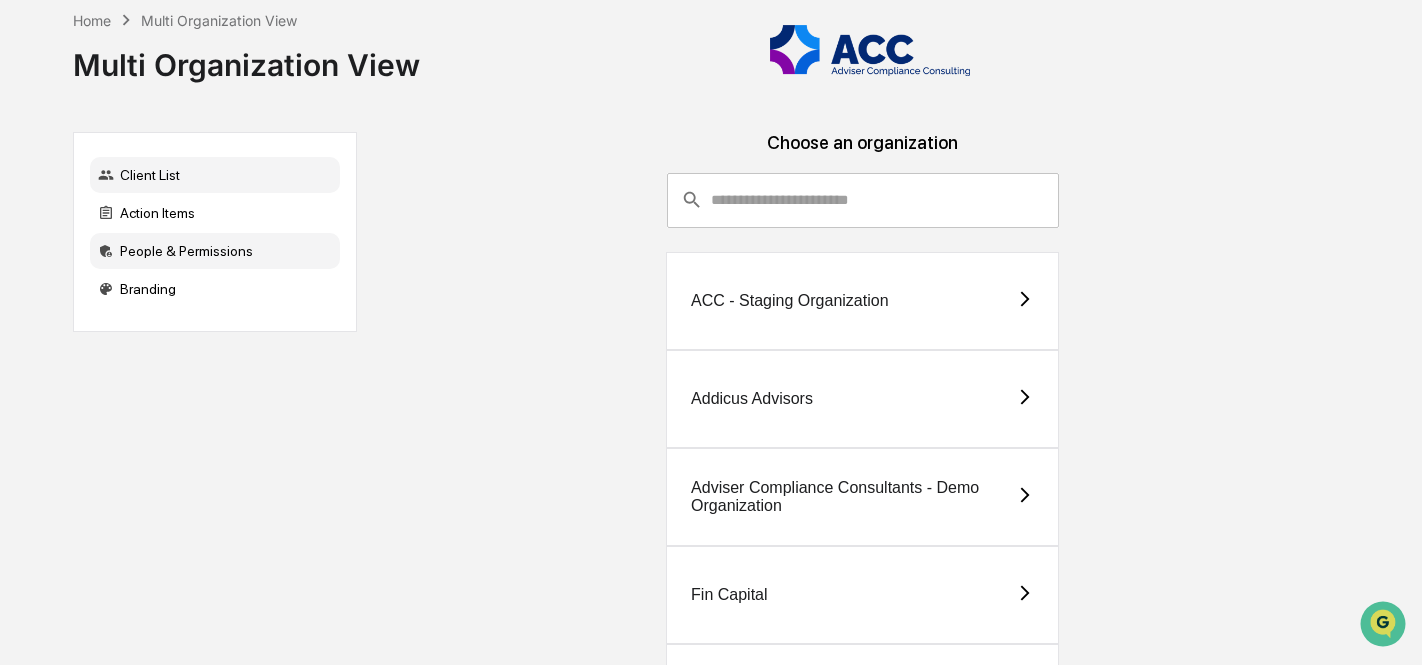click on "People & Permissions" at bounding box center [215, 251] 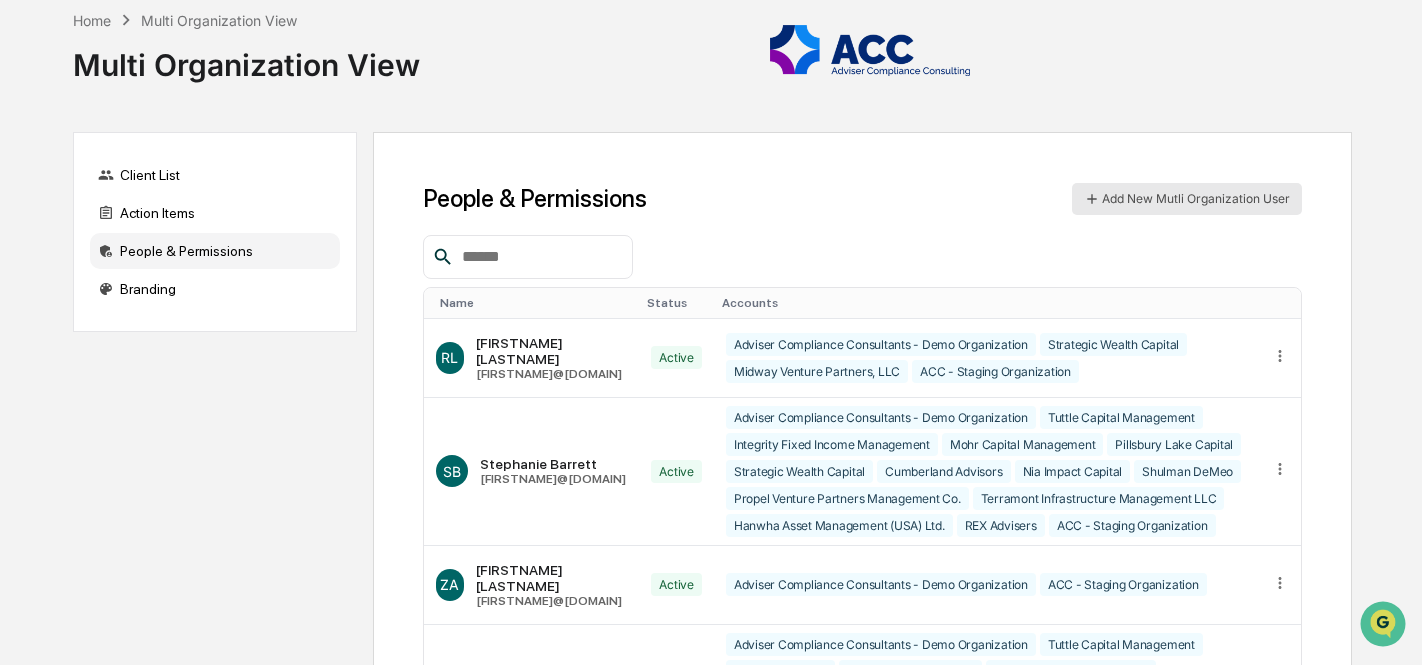 click 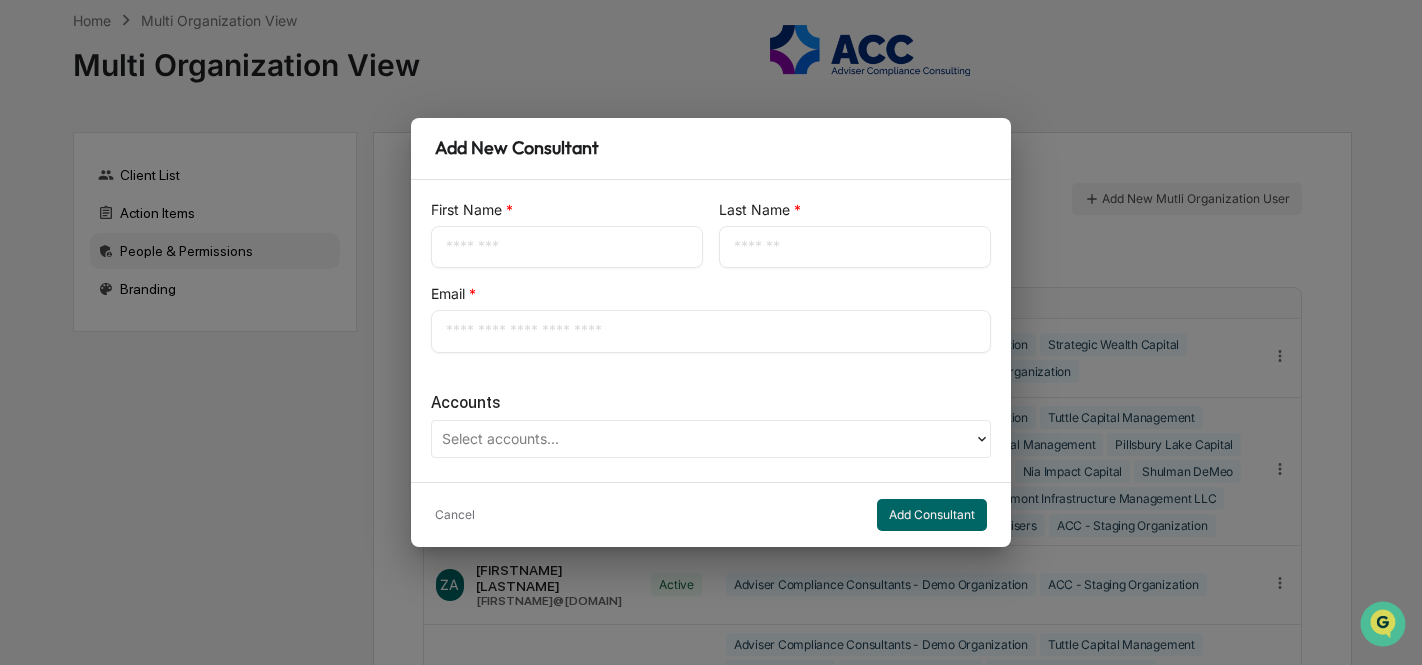 click on "​" at bounding box center (567, 247) 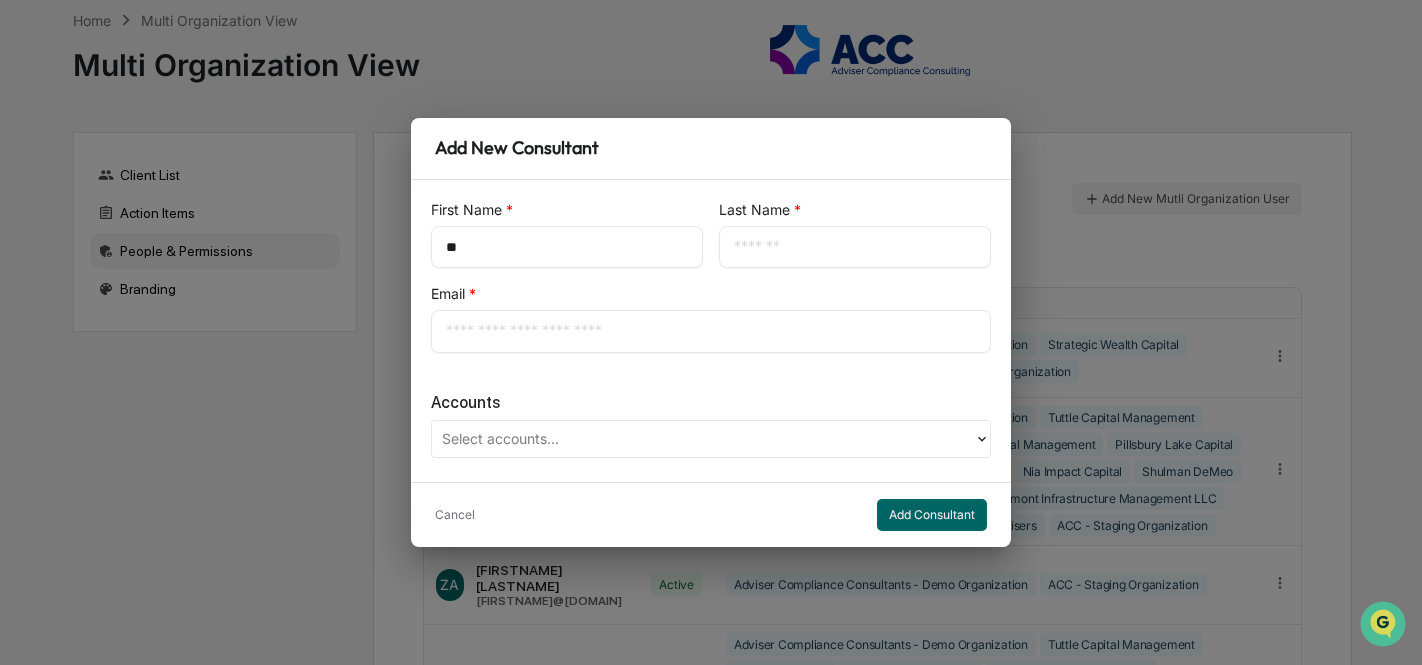 type on "*******" 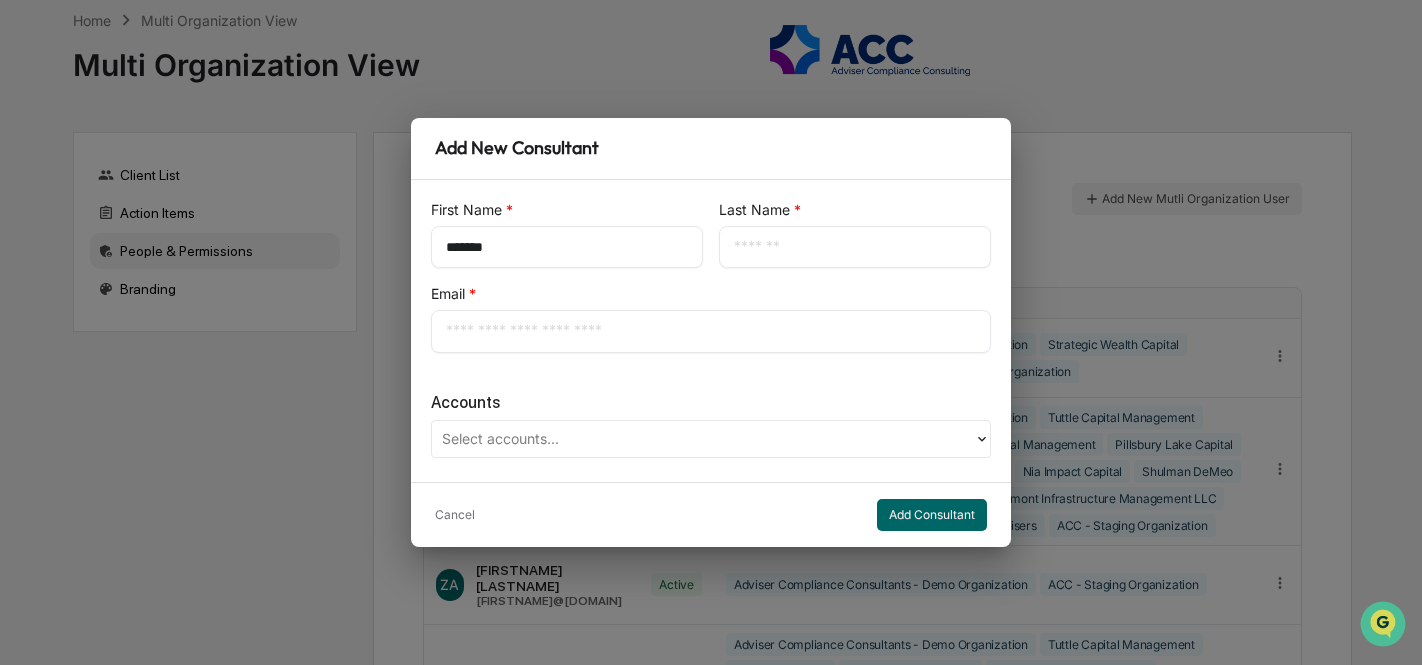 click on "​" at bounding box center (855, 247) 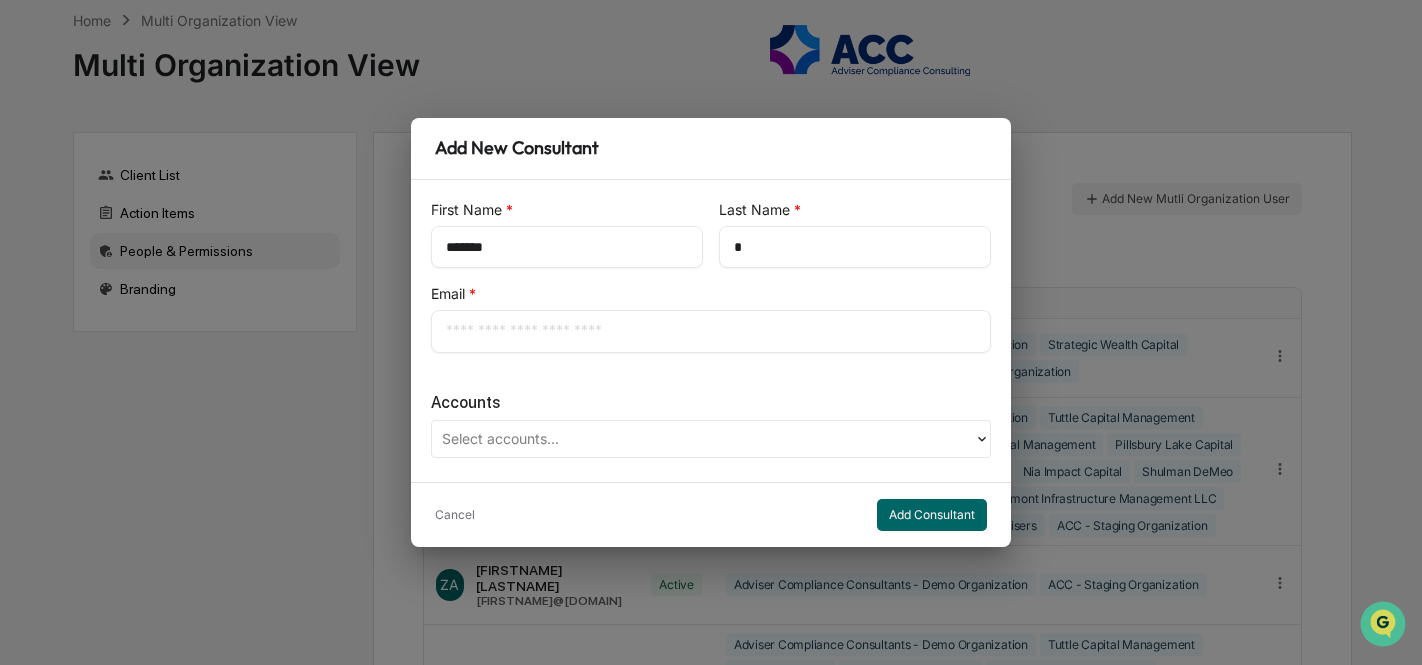 type on "*****" 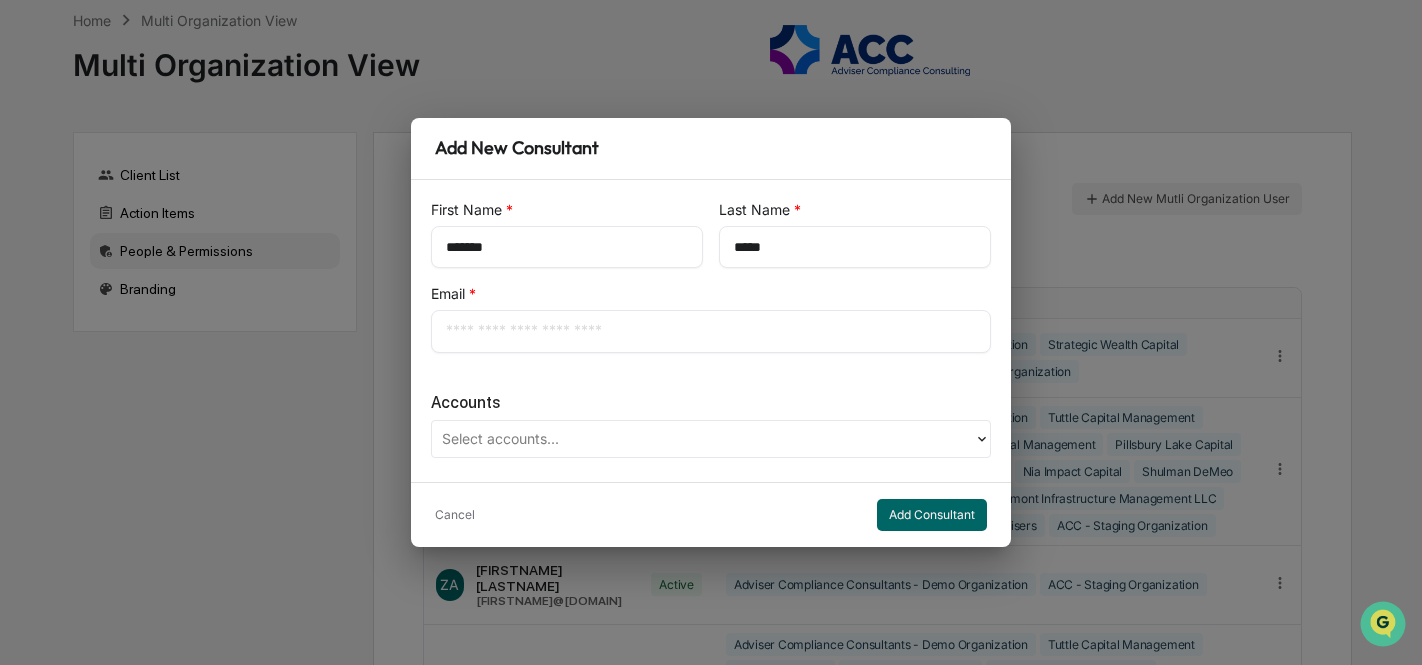 click at bounding box center (711, 331) 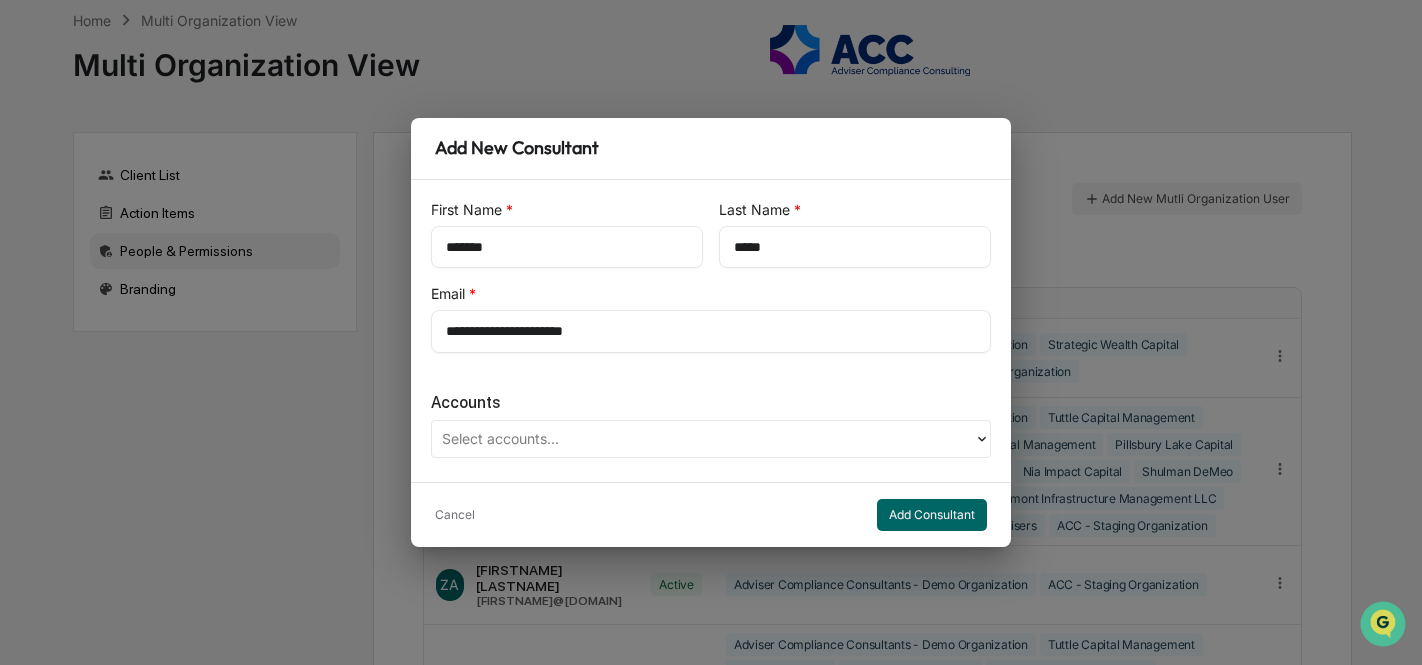 type on "**********" 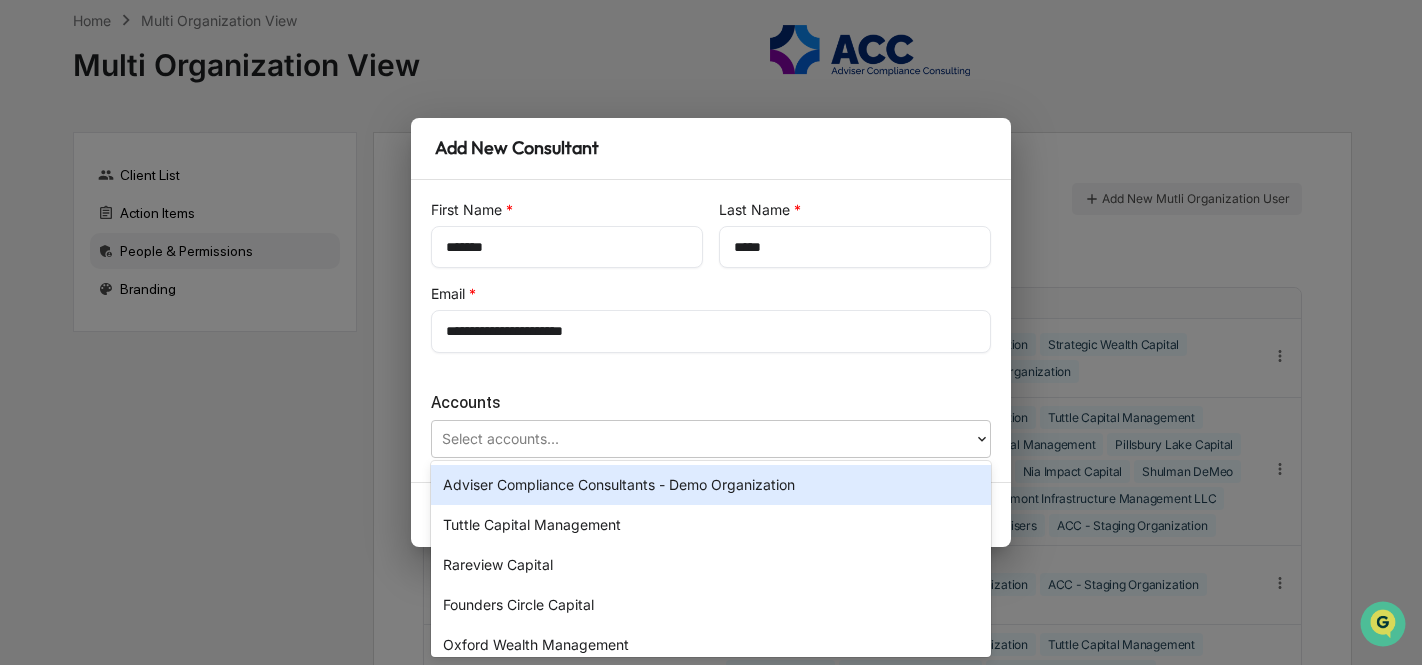 click on "Adviser Compliance Consultants - Demo Organization" at bounding box center (711, 485) 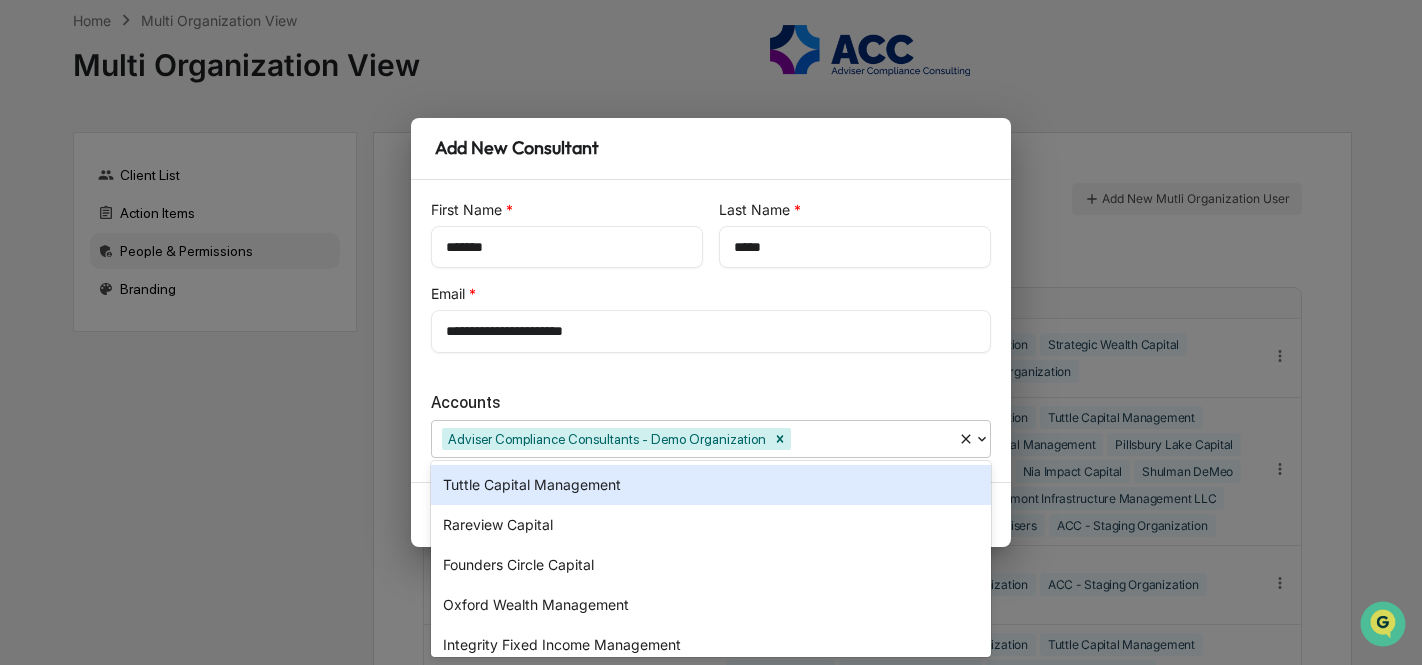 click on "Accounts option Adviser Compliance Consultants - Demo Organization, selected. Tuttle Capital Management, 1 of 27. 27 results available. Use Up and Down to choose options, press Enter to select the currently focused option, press Escape to exit the menu, press Tab to select the option and exit the menu. Adviser Compliance Consultants - Demo Organization" at bounding box center (711, 417) 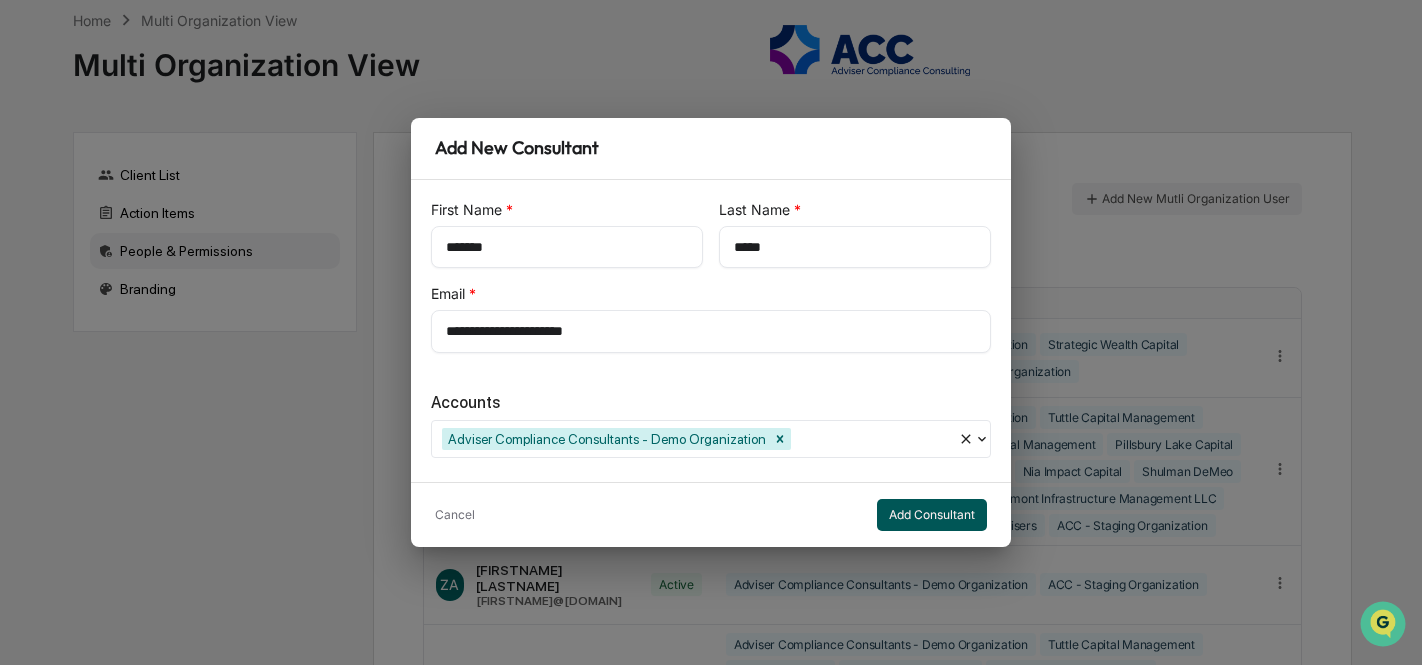click on "Add Consultant" at bounding box center (932, 515) 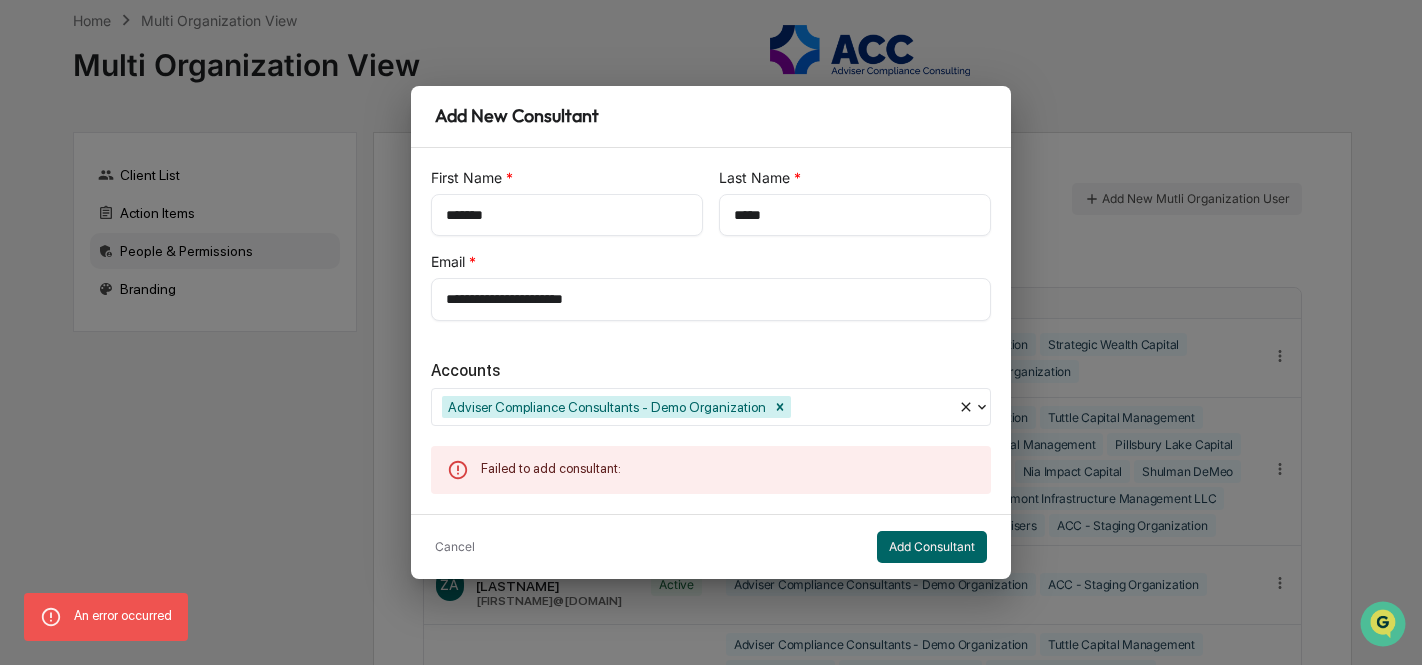 type 